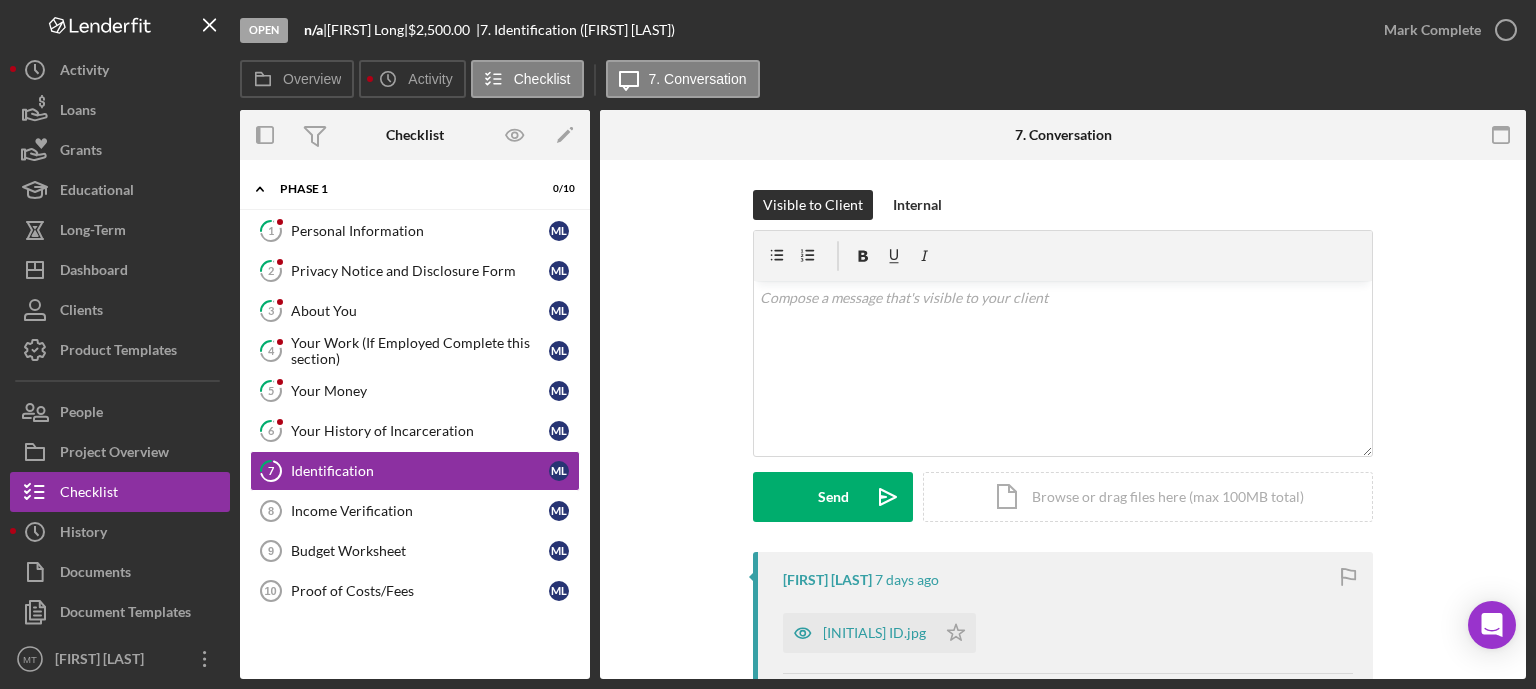 scroll, scrollTop: 0, scrollLeft: 0, axis: both 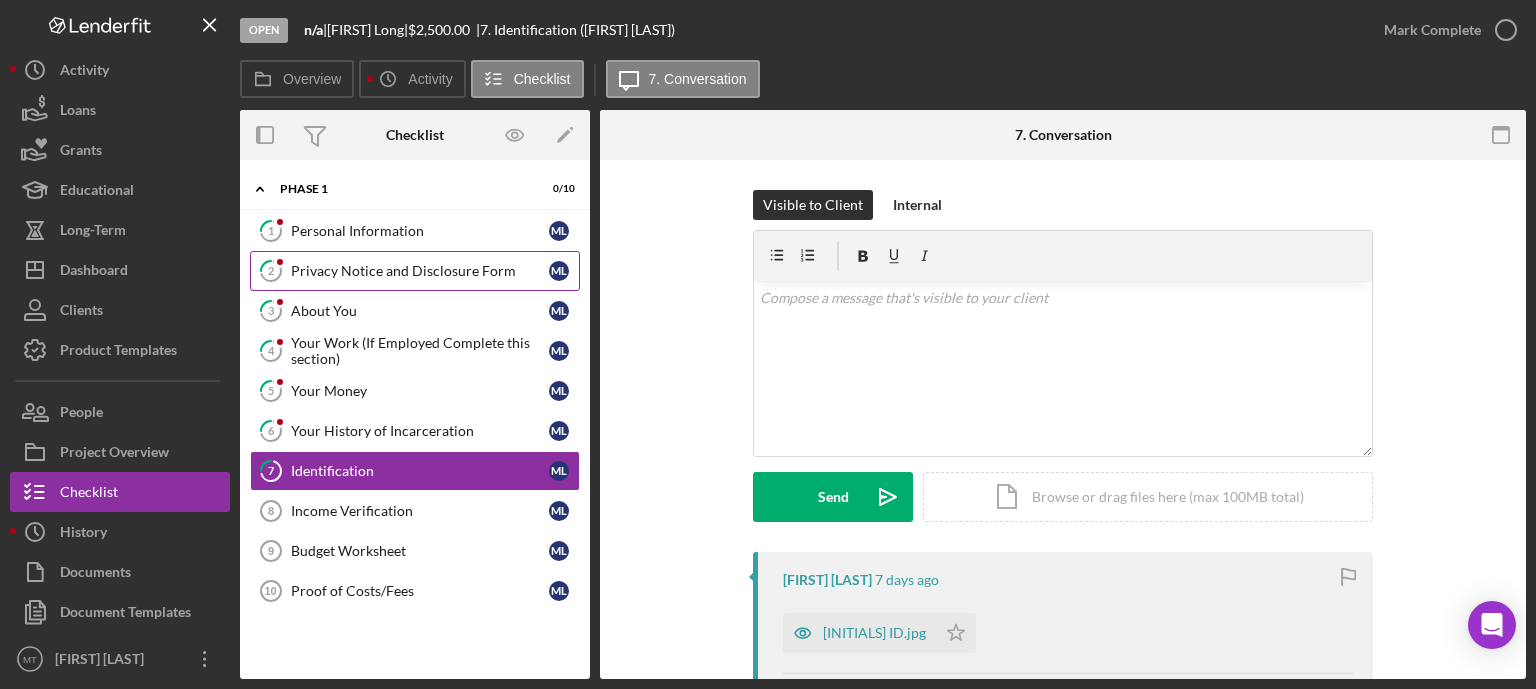 click on "2 Privacy Notice and Disclosure Form  [INITIALS] [INITIALS]" at bounding box center [415, 271] 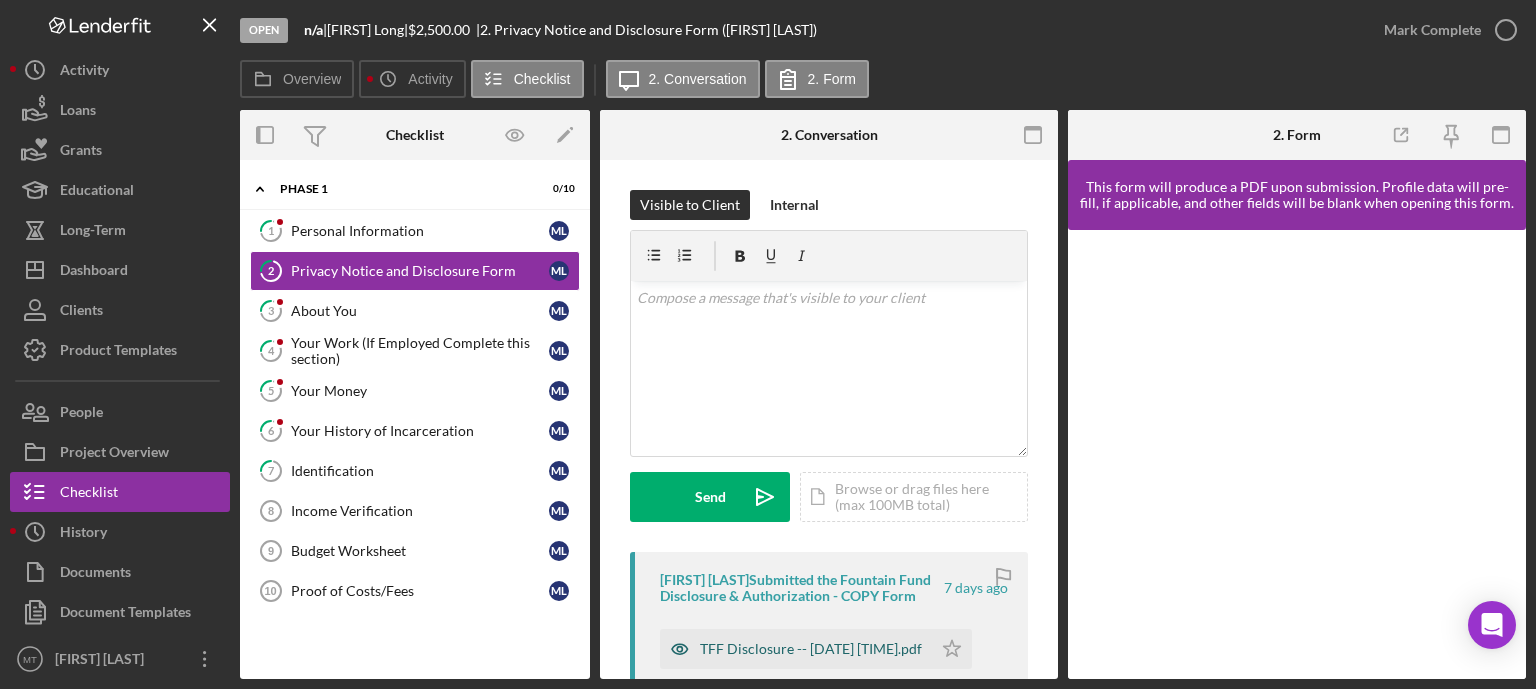 click on "TFF Disclosure -- [DATE] [TIME].pdf" at bounding box center (811, 649) 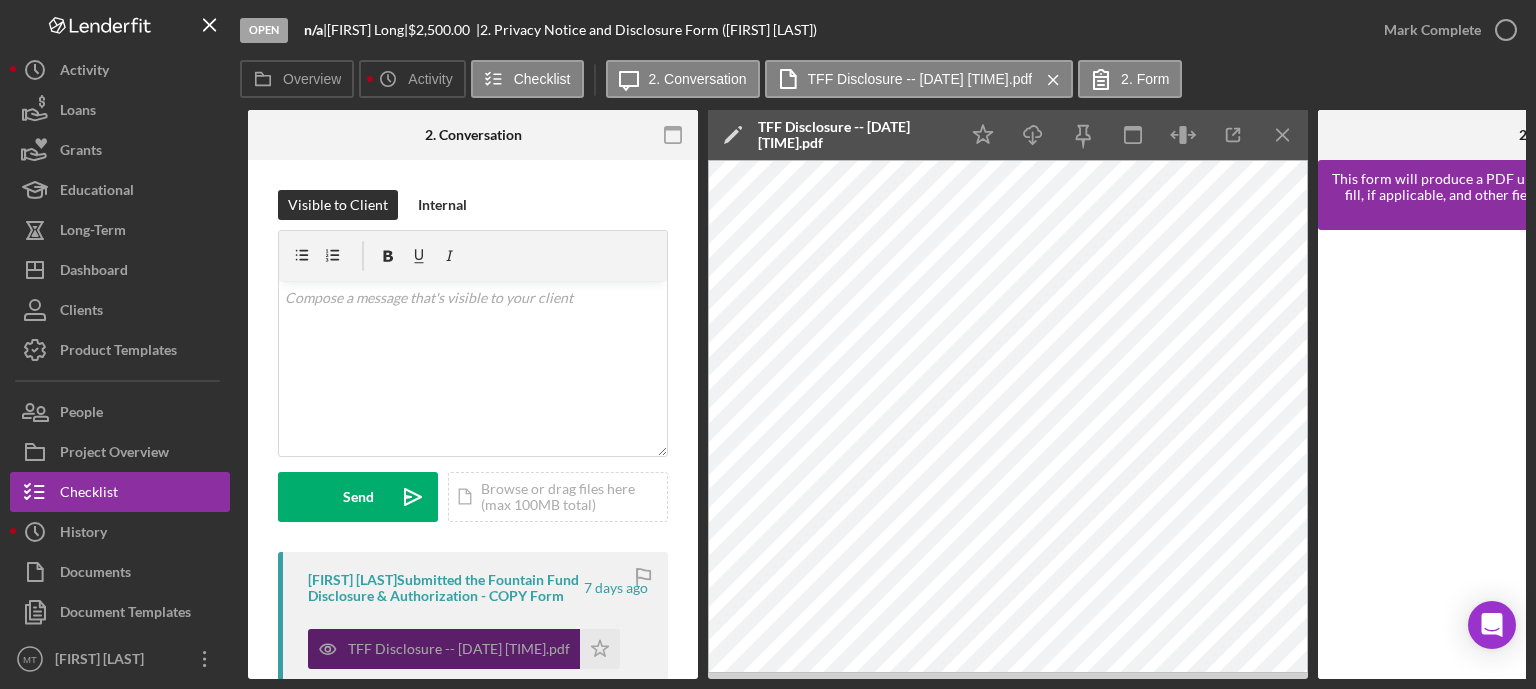 scroll, scrollTop: 0, scrollLeft: 355, axis: horizontal 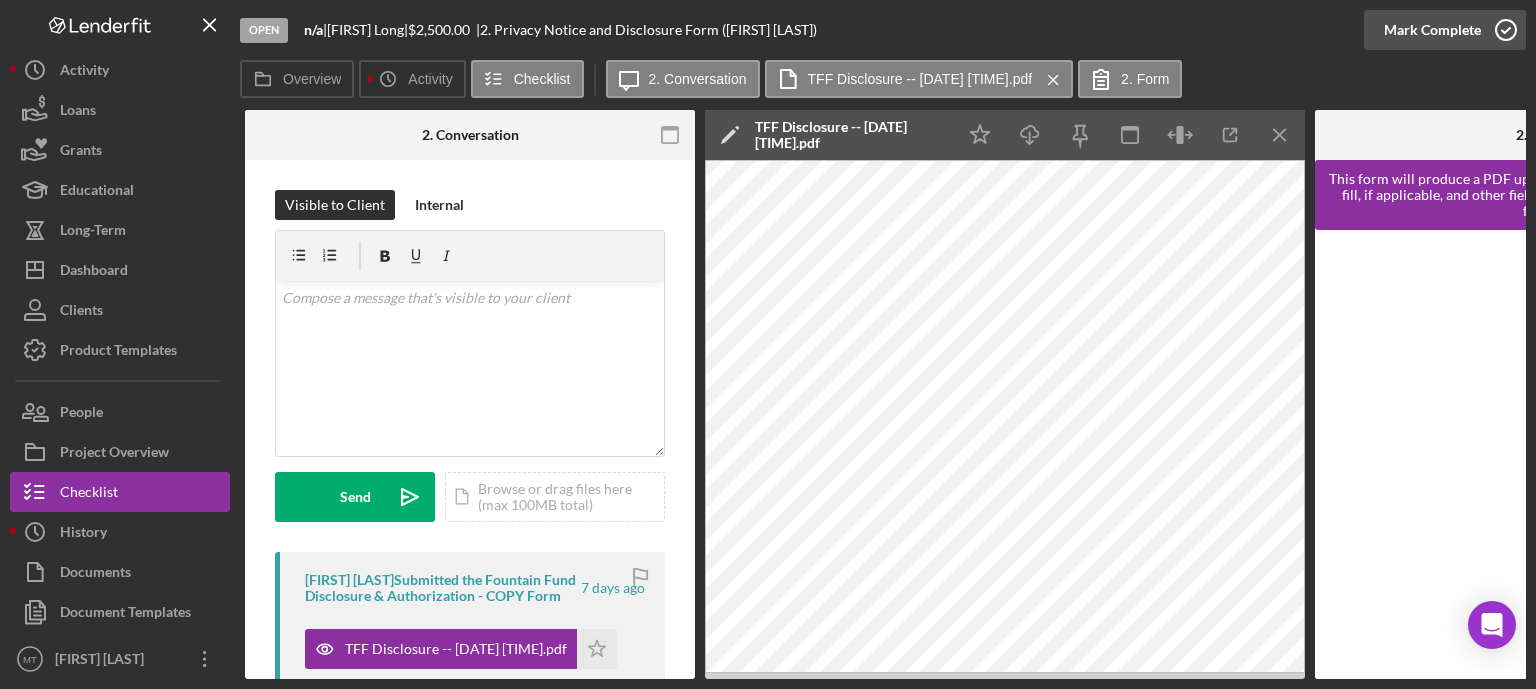 click 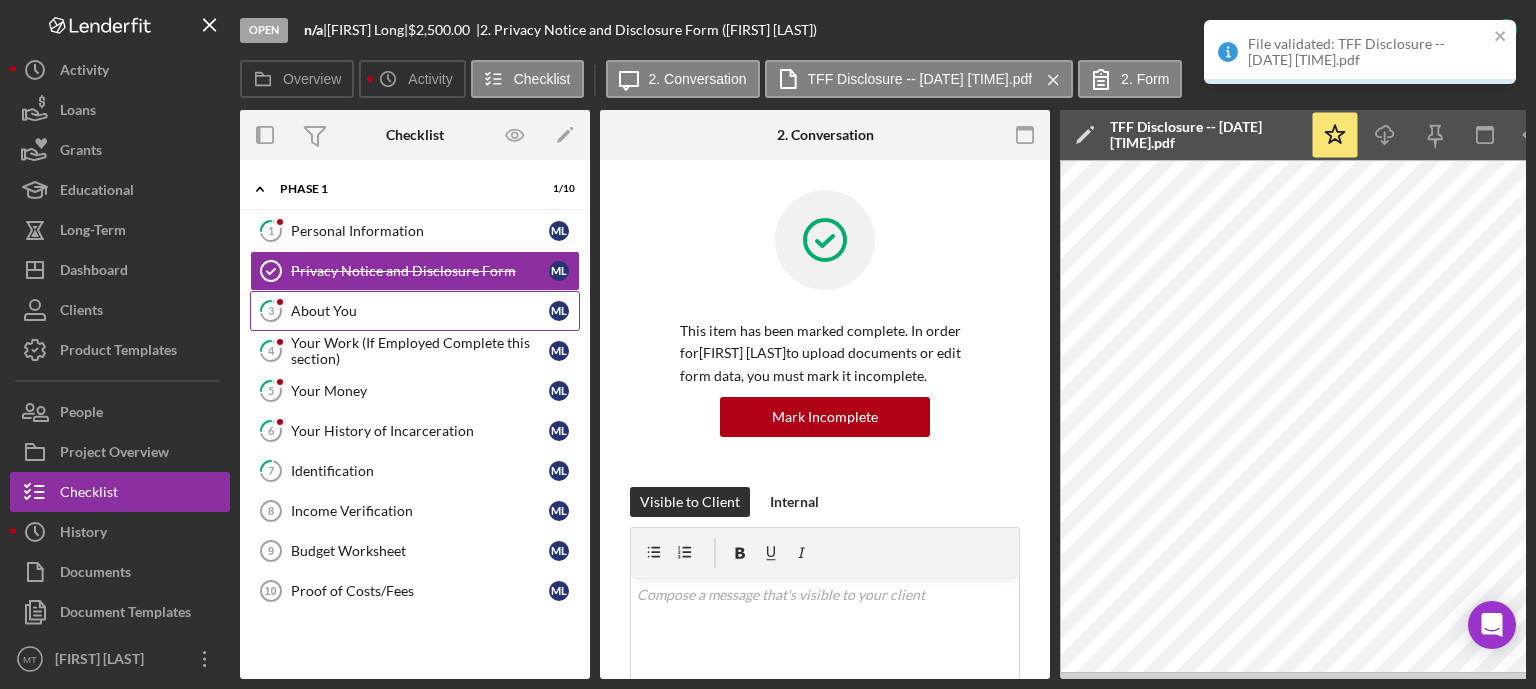 click on "3 About You [INITIALS] [INITIALS]" at bounding box center [415, 311] 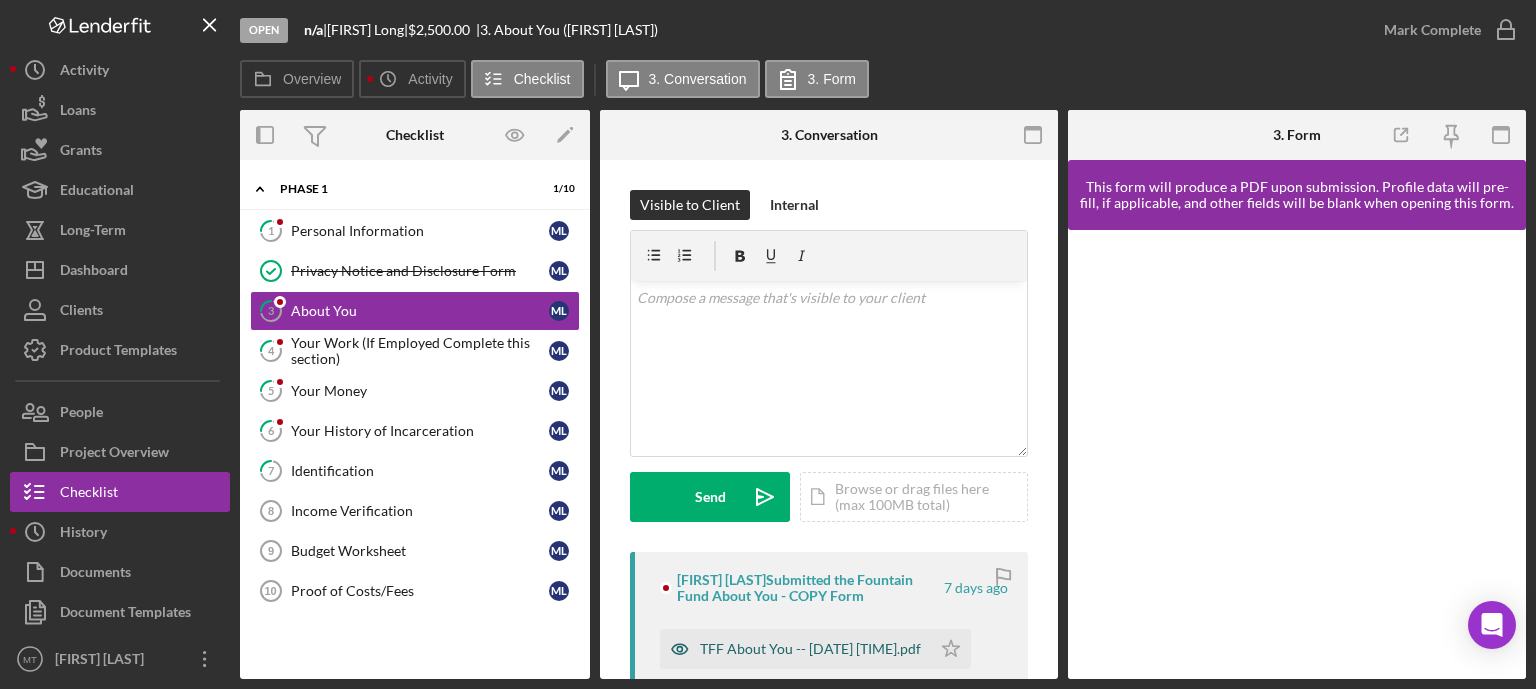 click on "TFF About You -- [DATE] [TIME].pdf" at bounding box center (810, 649) 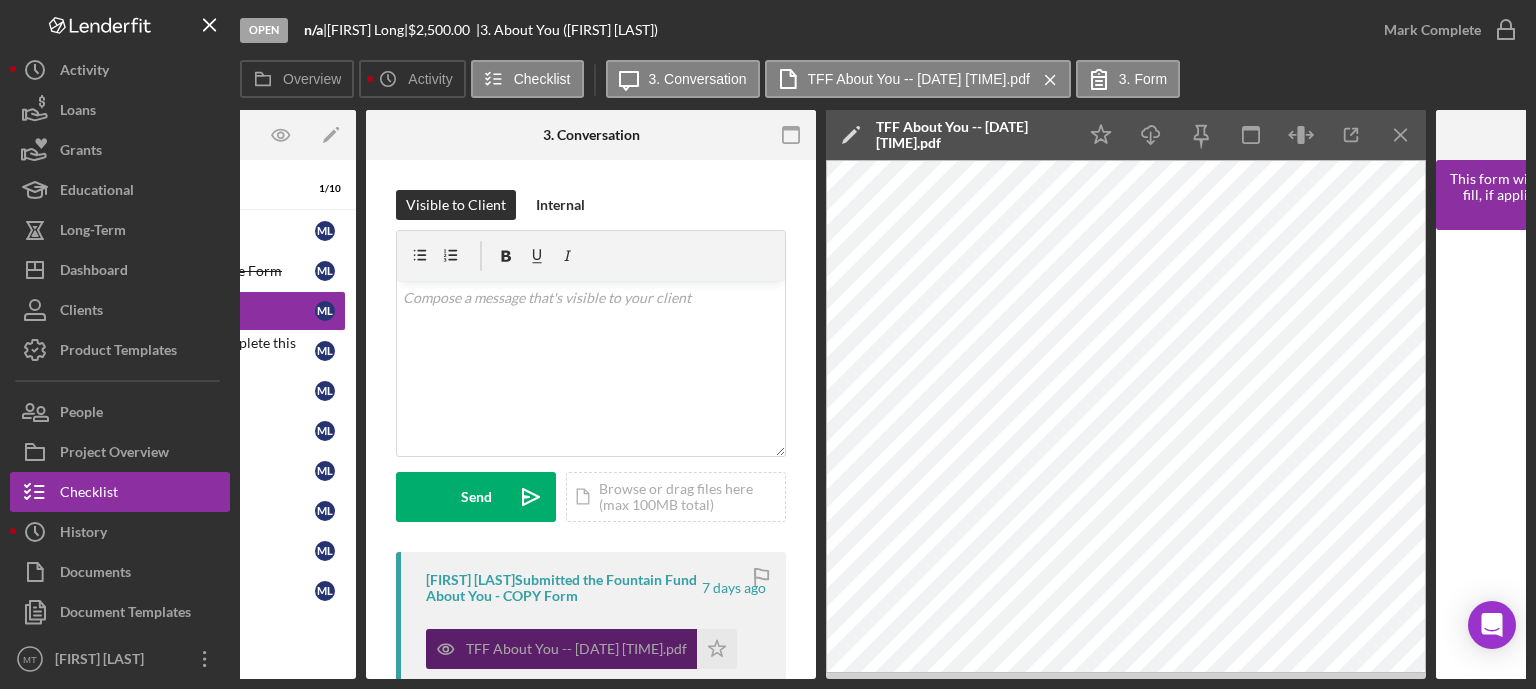 scroll, scrollTop: 0, scrollLeft: 234, axis: horizontal 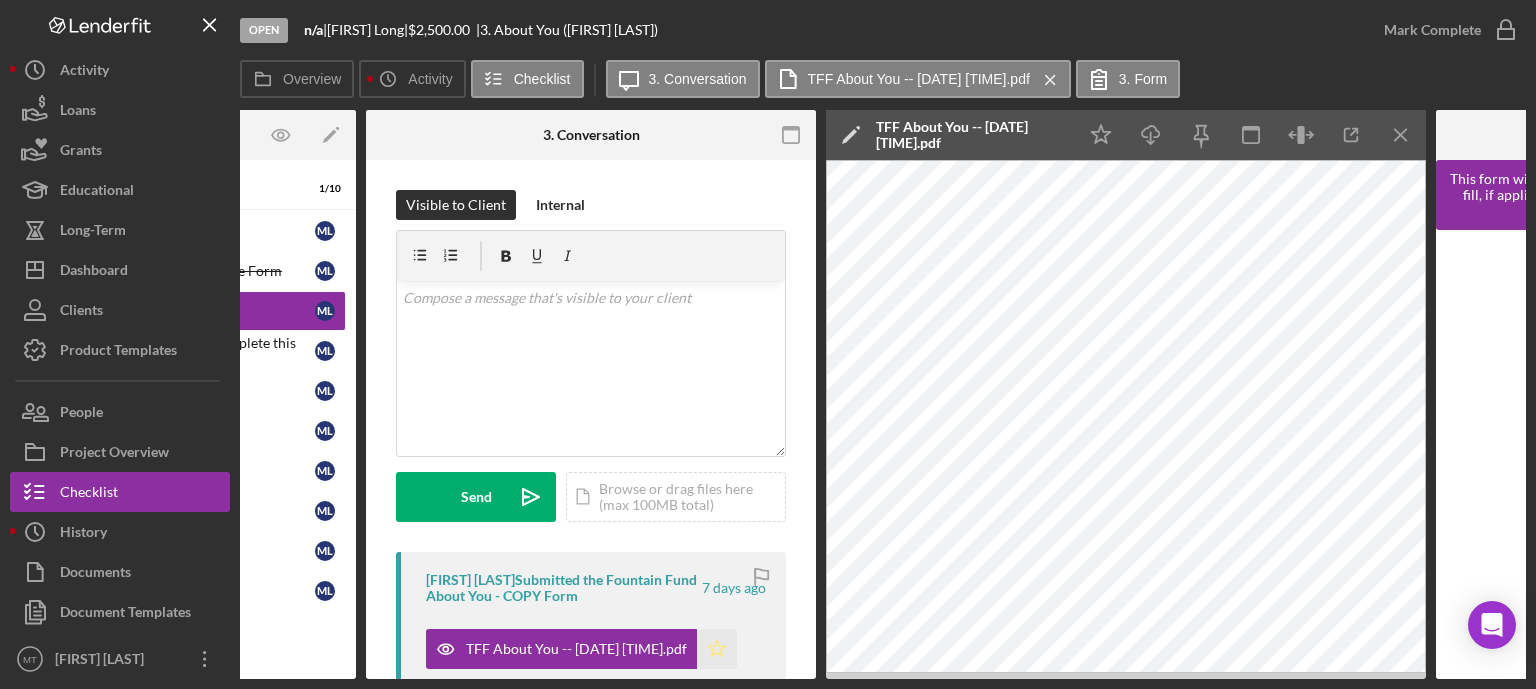 click on "Icon/Star" 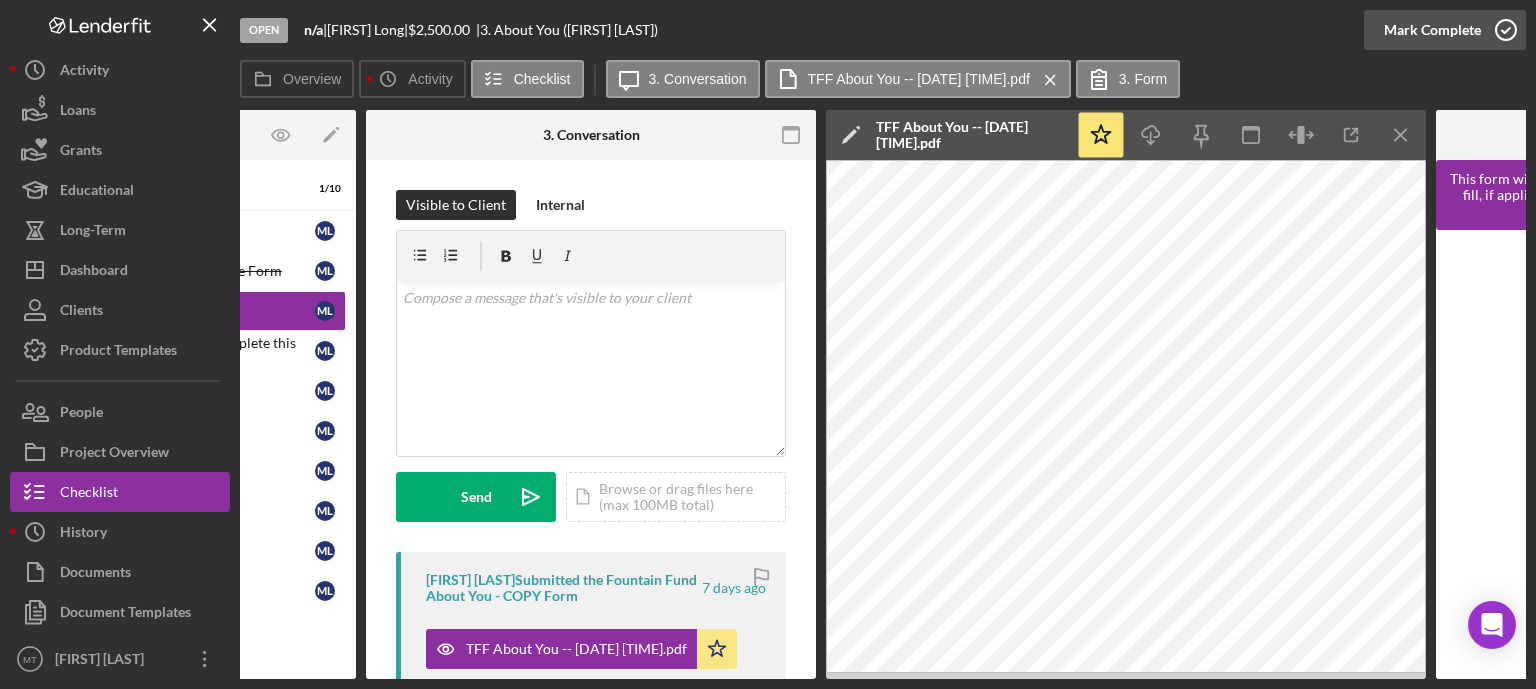 click 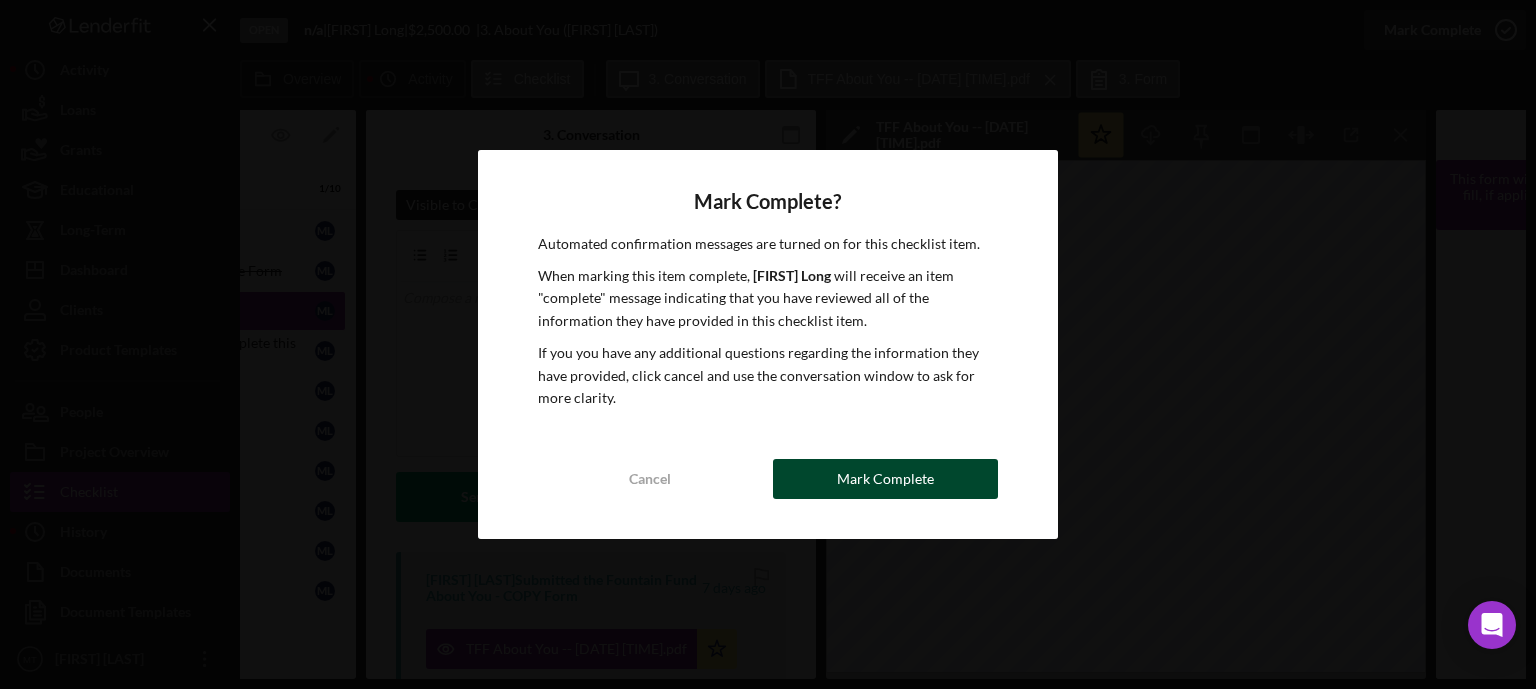 click on "Mark Complete" at bounding box center (885, 479) 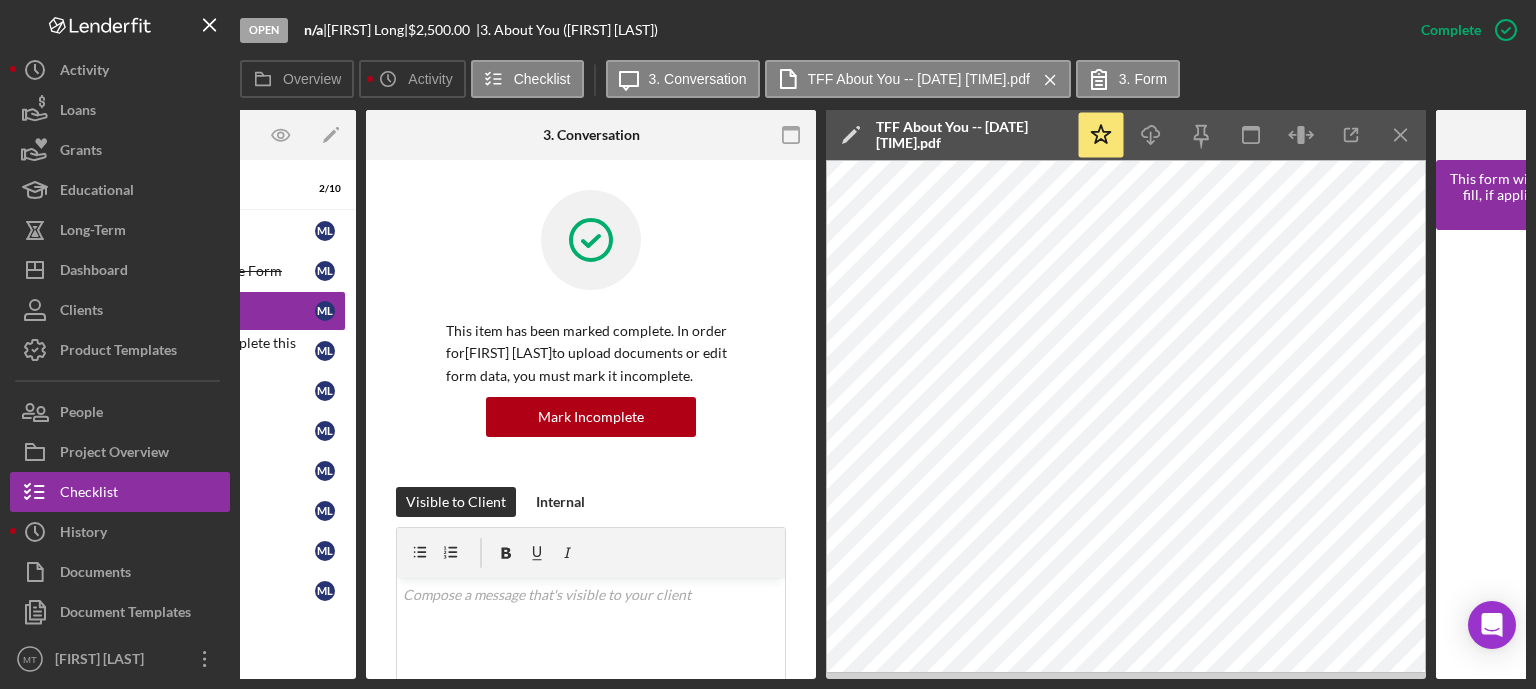 scroll, scrollTop: 0, scrollLeft: 0, axis: both 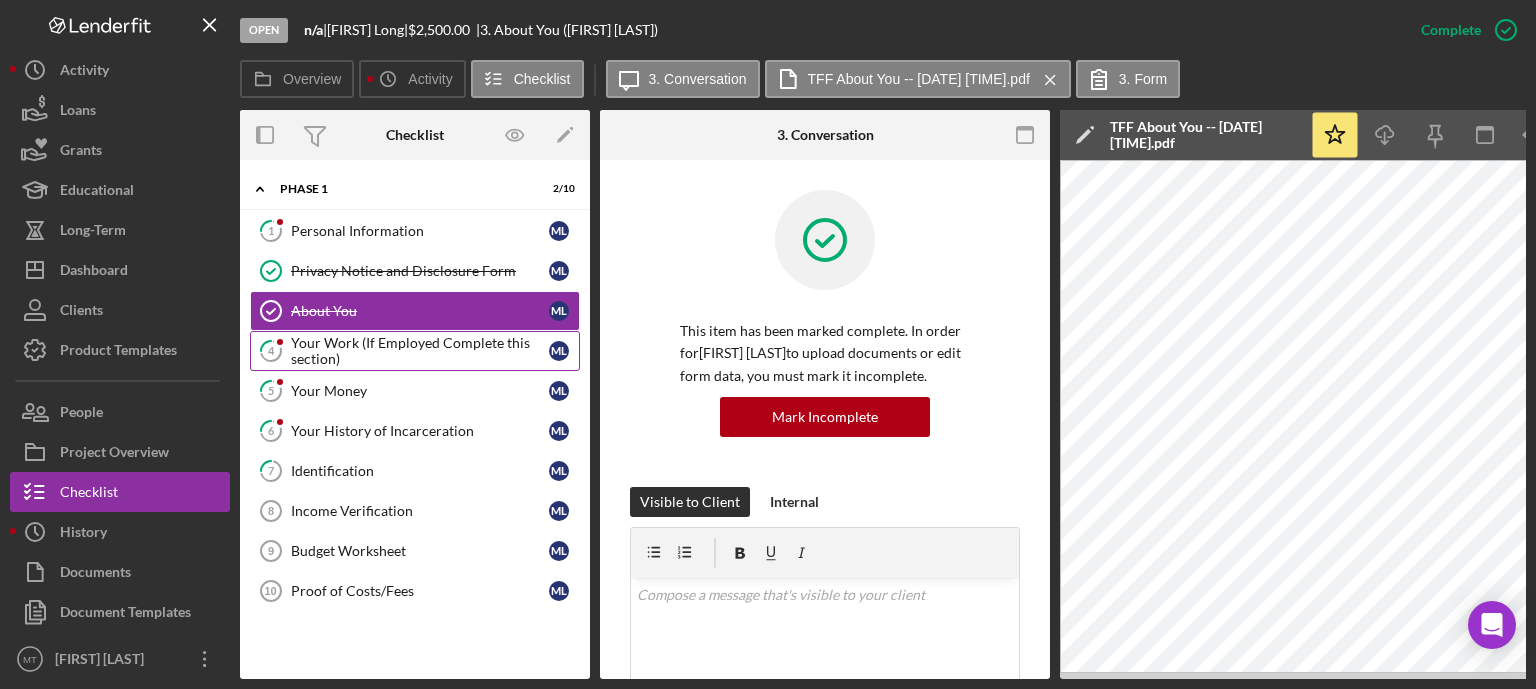 click on "Your Work (If Employed Complete this section)" at bounding box center (420, 351) 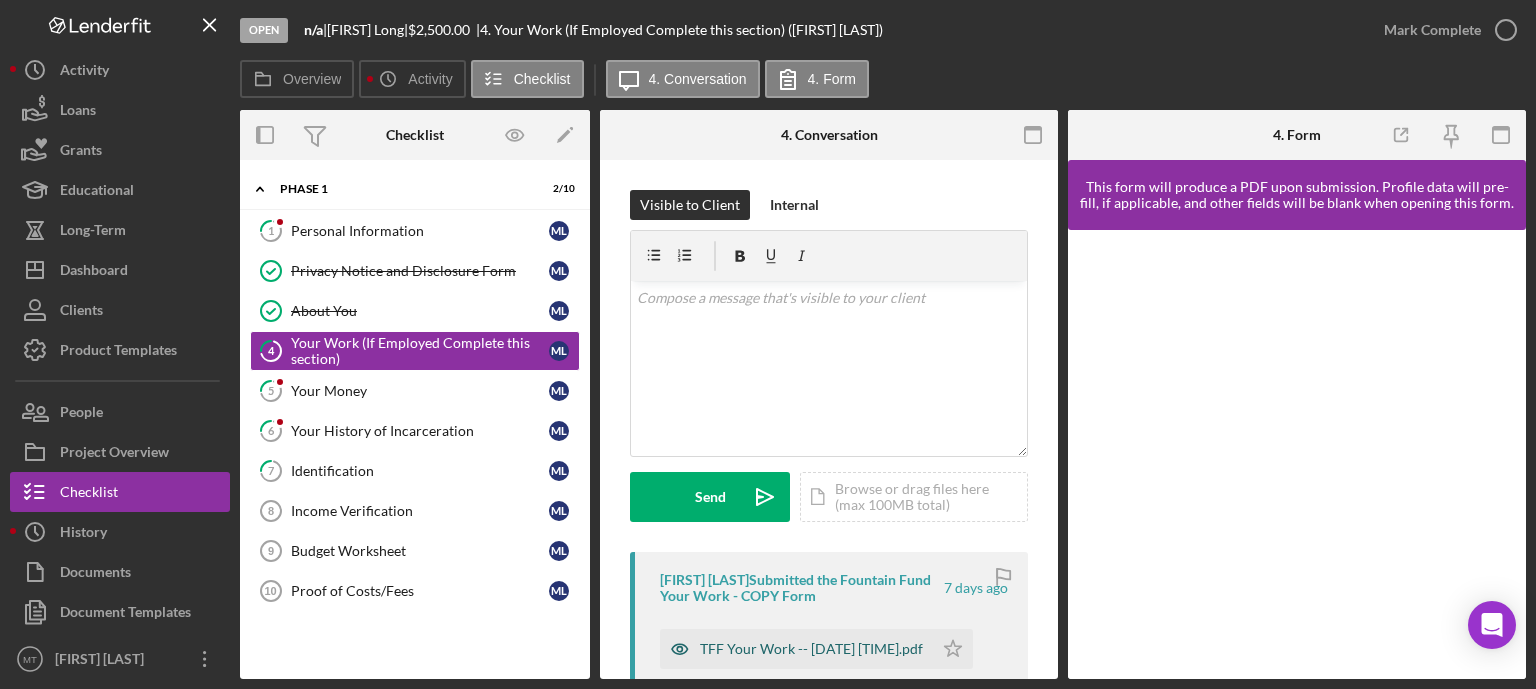 click on "TFF Your Work -- [DATE] [TIME].pdf" at bounding box center (811, 649) 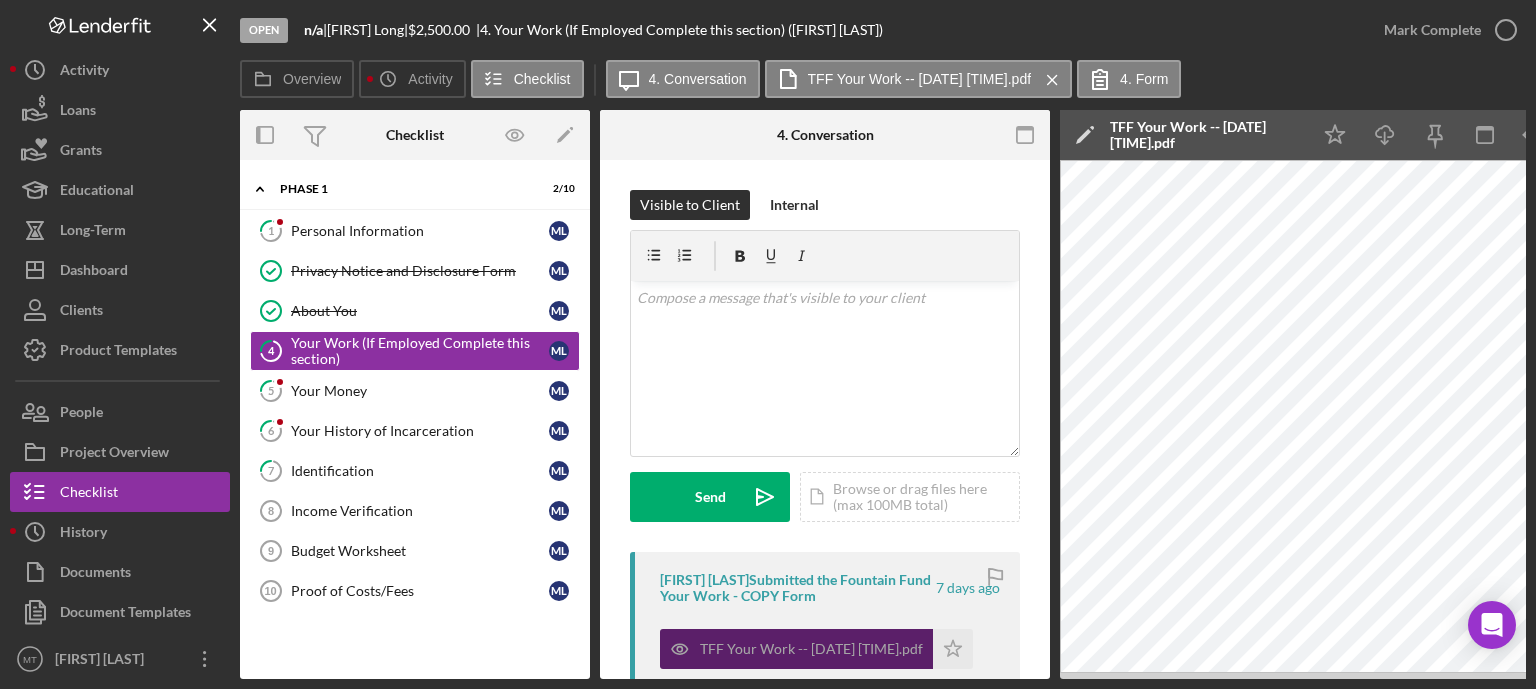 scroll, scrollTop: 0, scrollLeft: 162, axis: horizontal 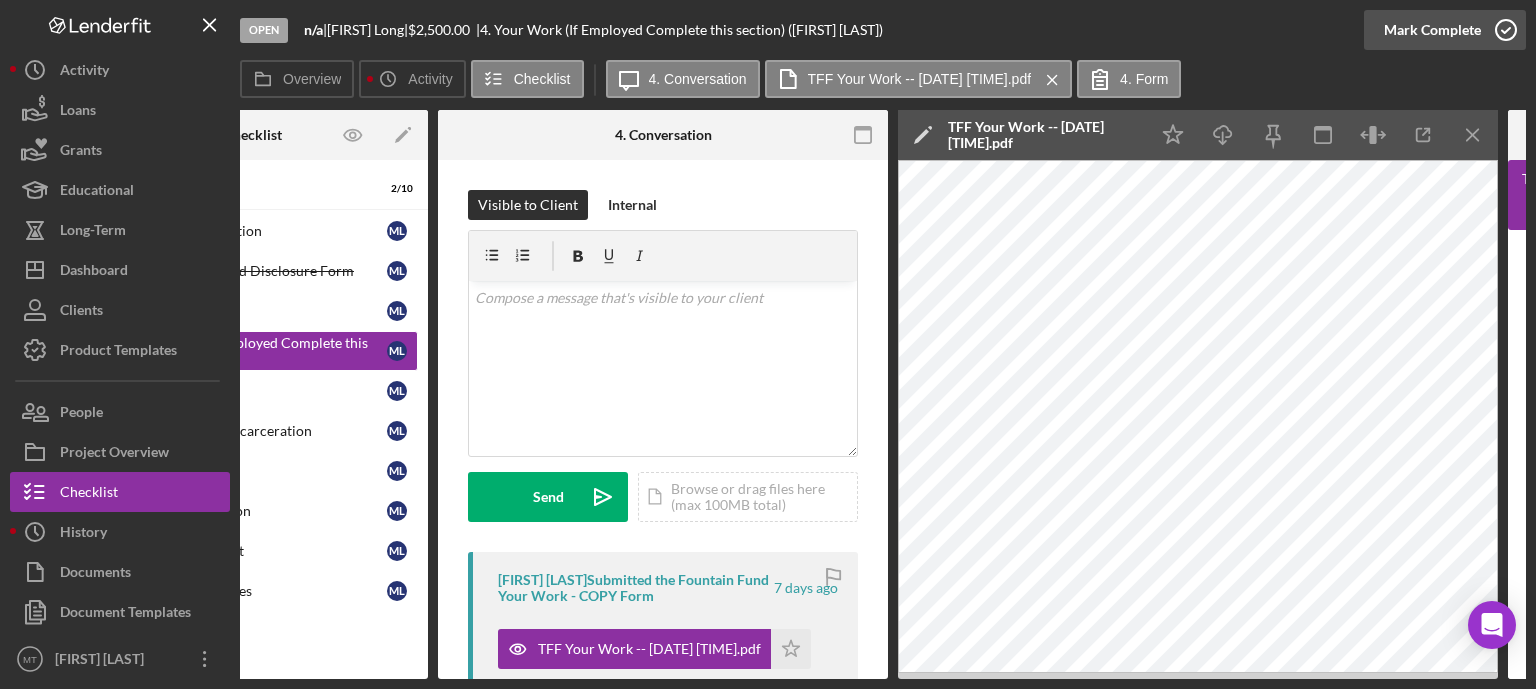 click 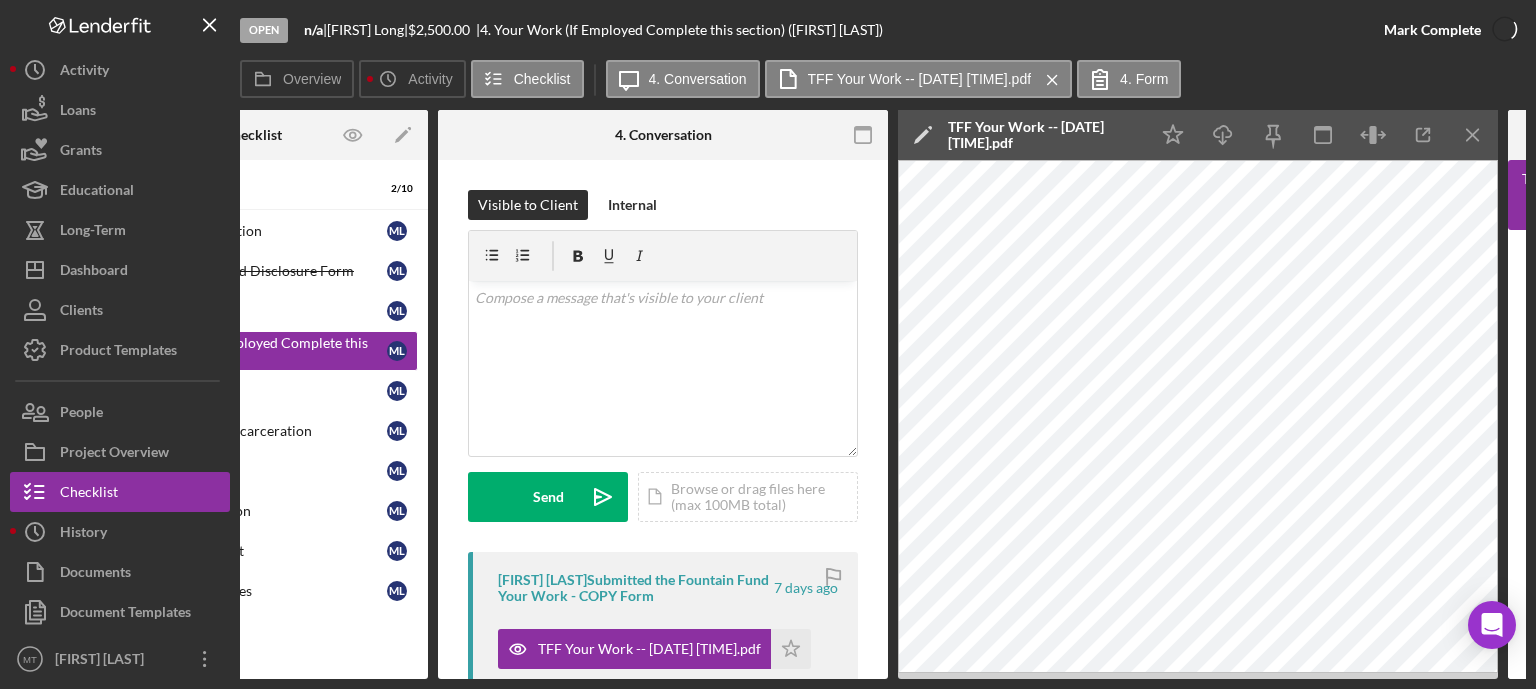 scroll, scrollTop: 0, scrollLeft: 0, axis: both 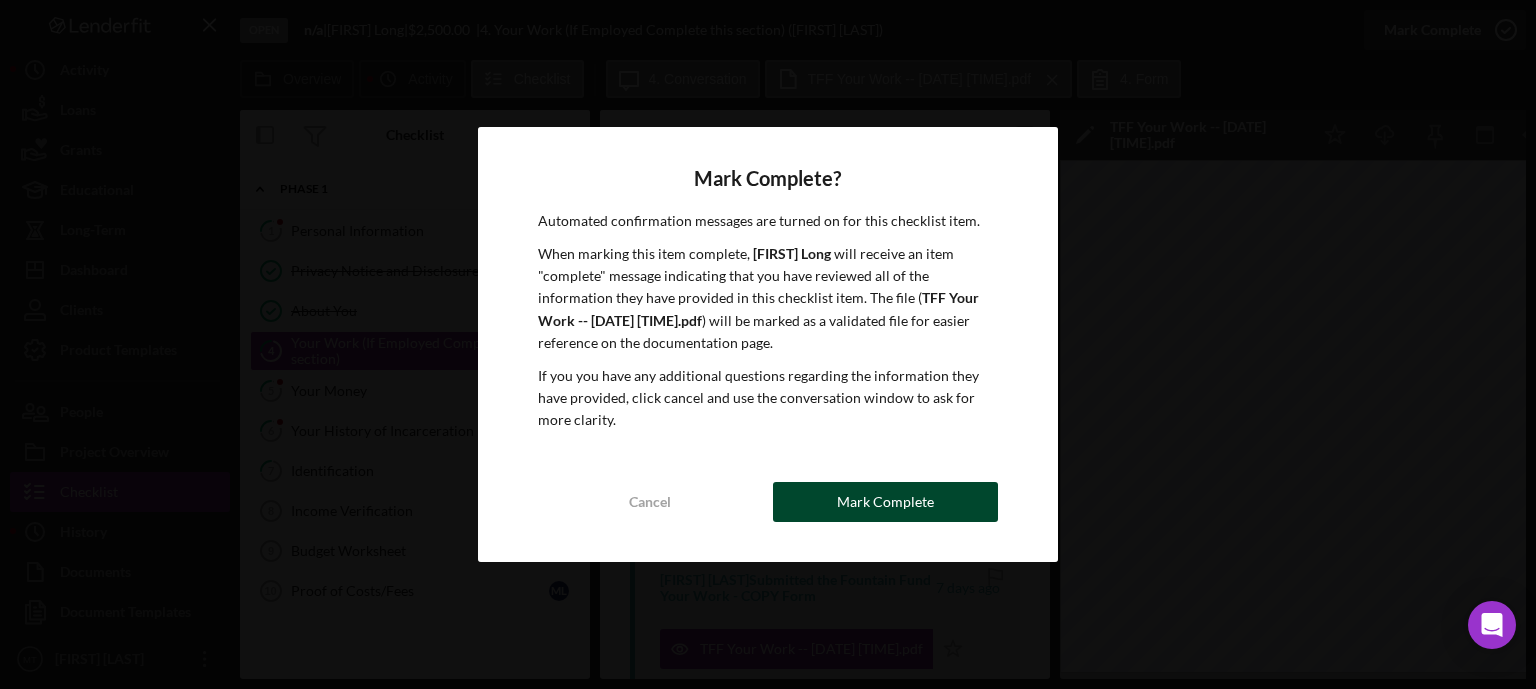click on "Mark Complete" at bounding box center [885, 502] 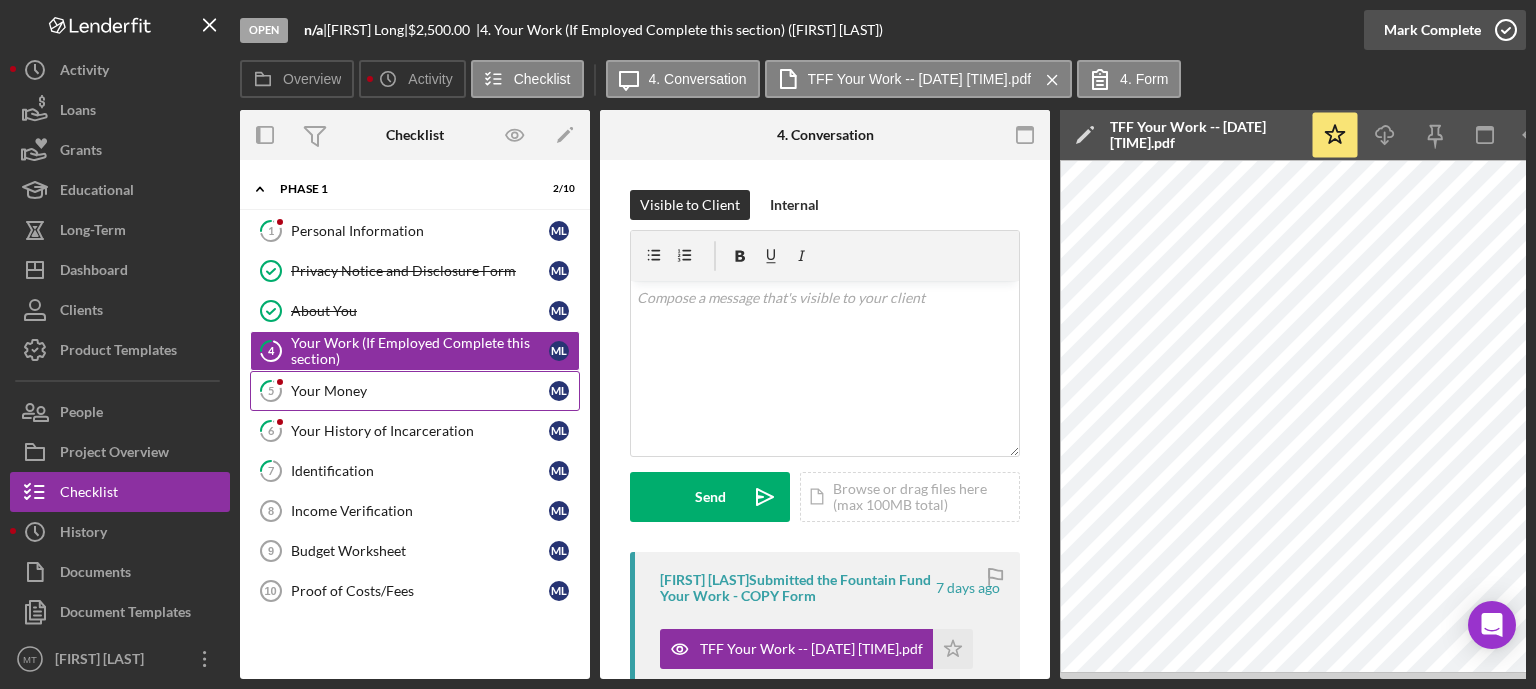 click on "5 Your Money [INITIALS] [INITIALS]" at bounding box center (415, 391) 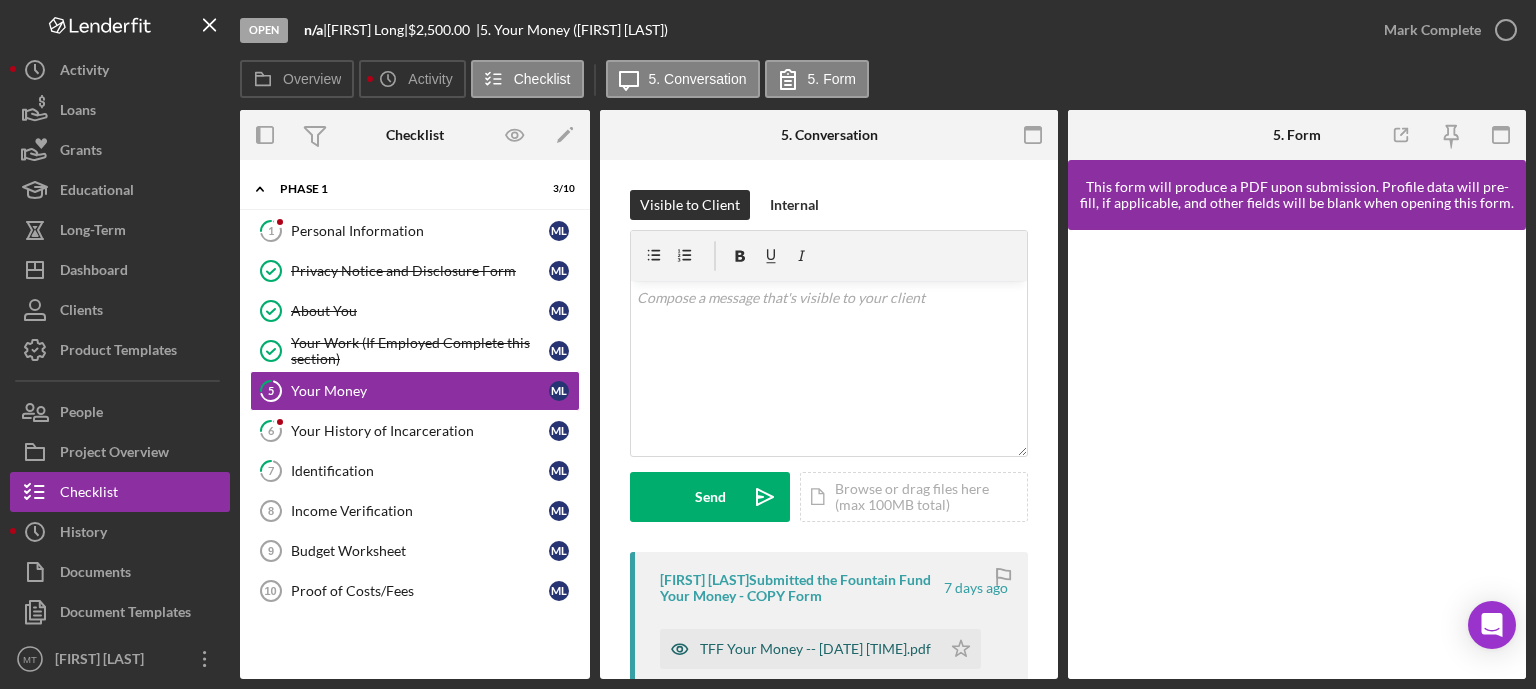 click on "TFF Your Money -- [DATE] [TIME].pdf" at bounding box center (815, 649) 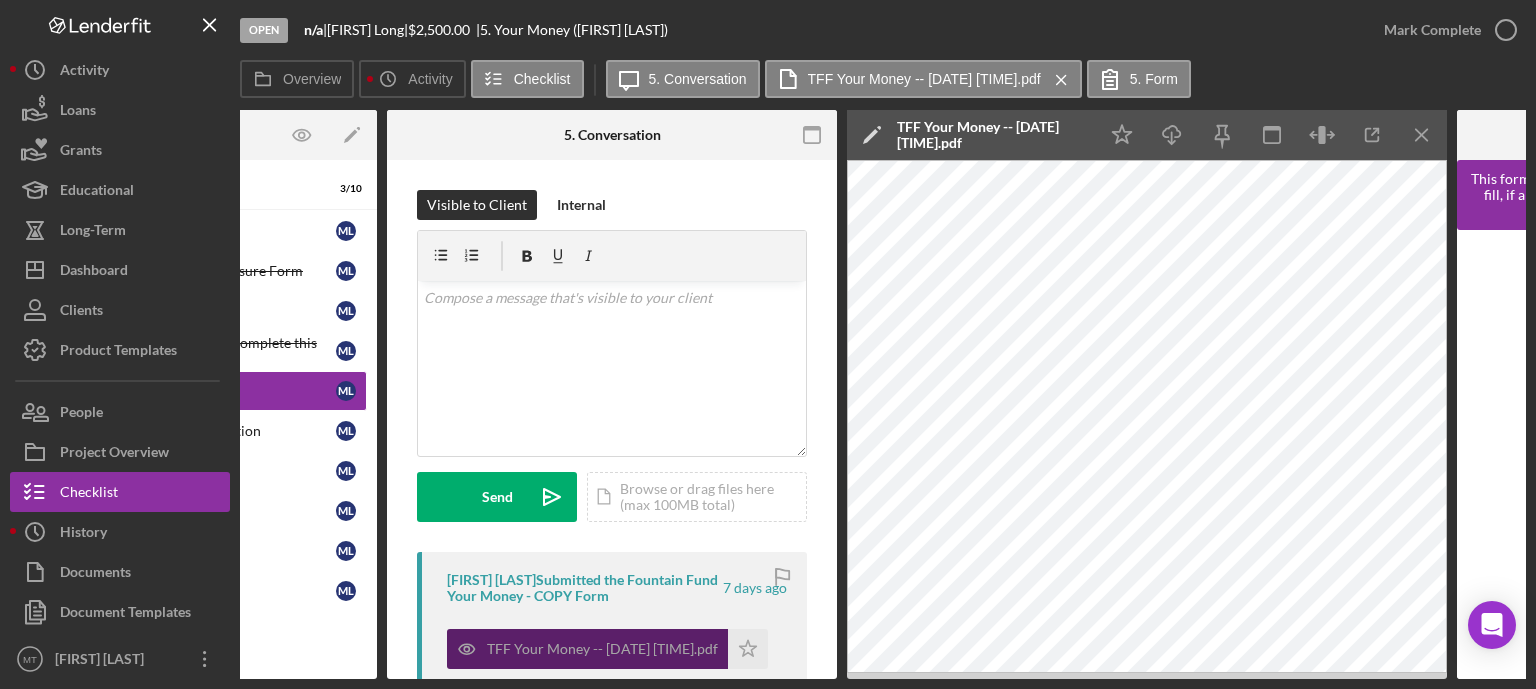 scroll, scrollTop: 0, scrollLeft: 214, axis: horizontal 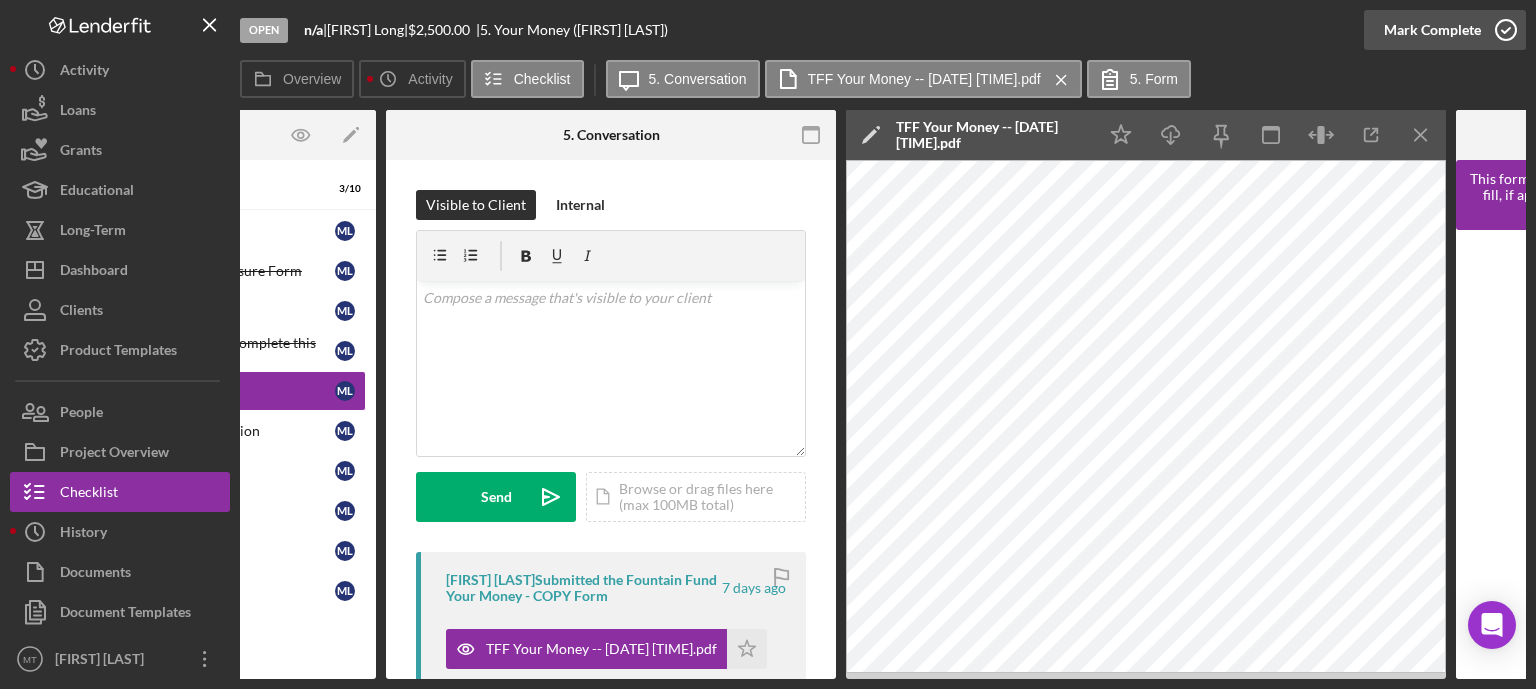 click 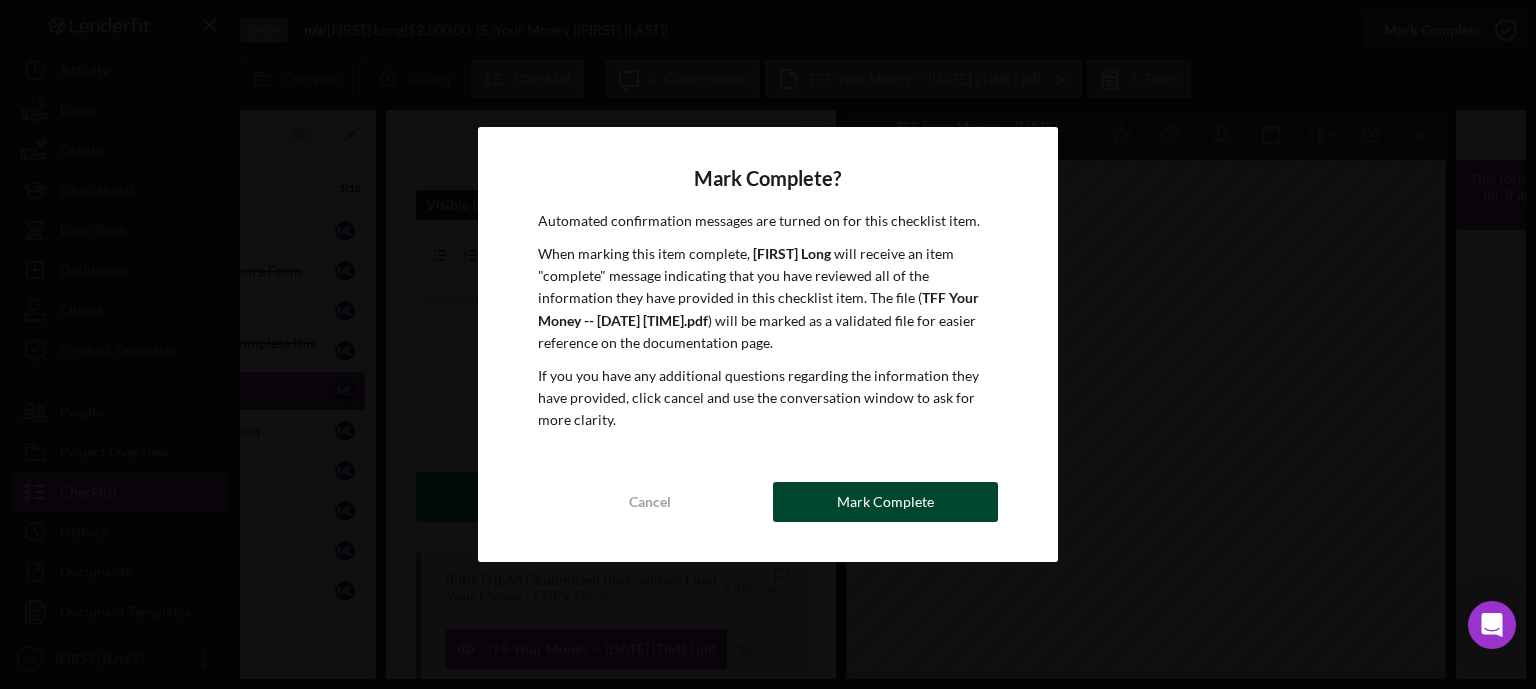 click on "Mark Complete" at bounding box center [885, 502] 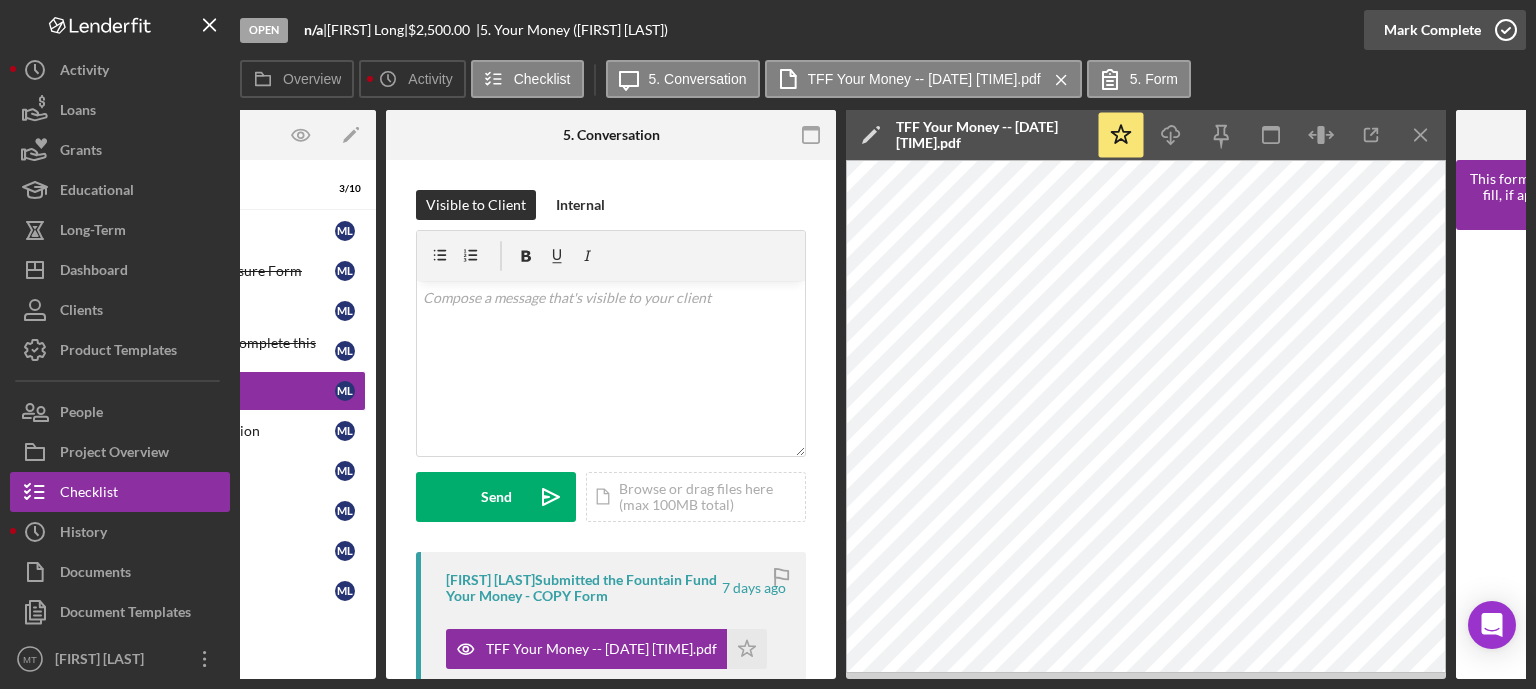 scroll, scrollTop: 0, scrollLeft: 0, axis: both 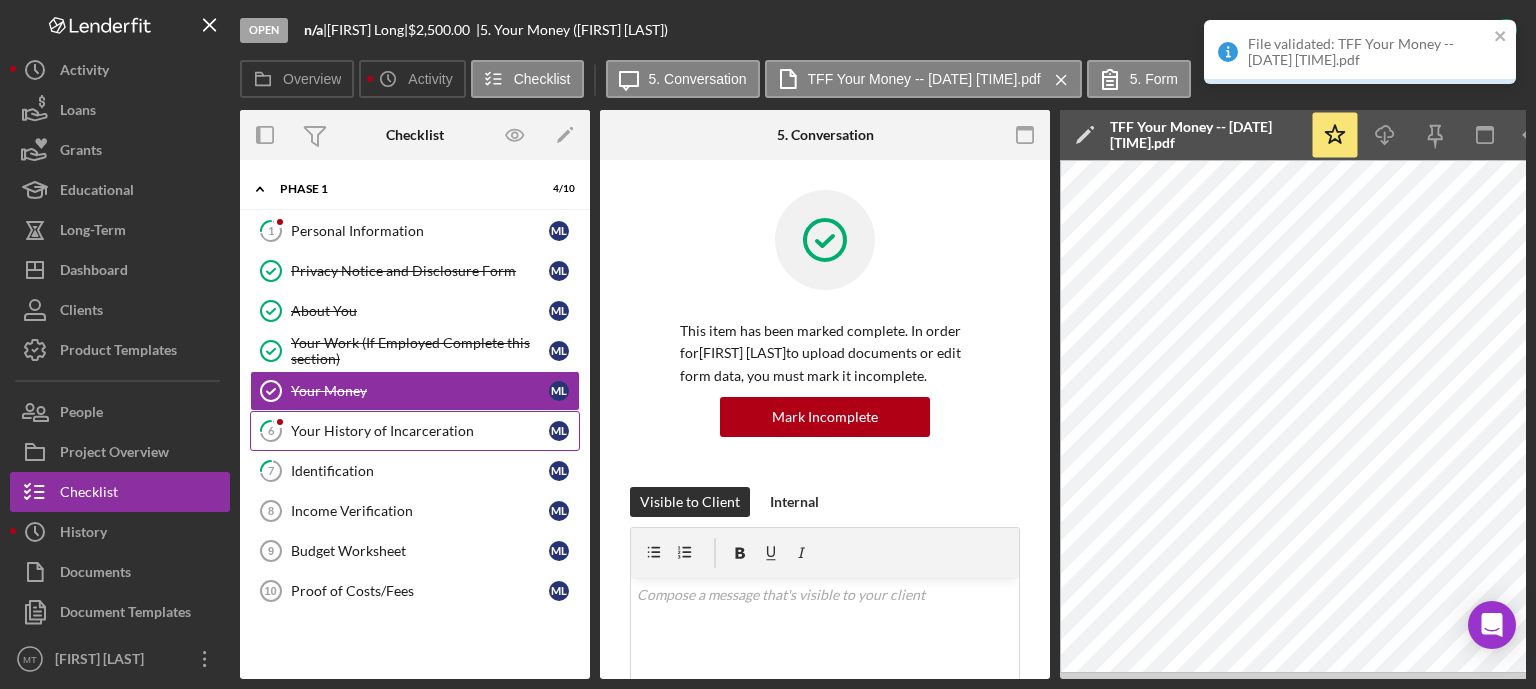 click on "Your History of Incarceration" at bounding box center (420, 431) 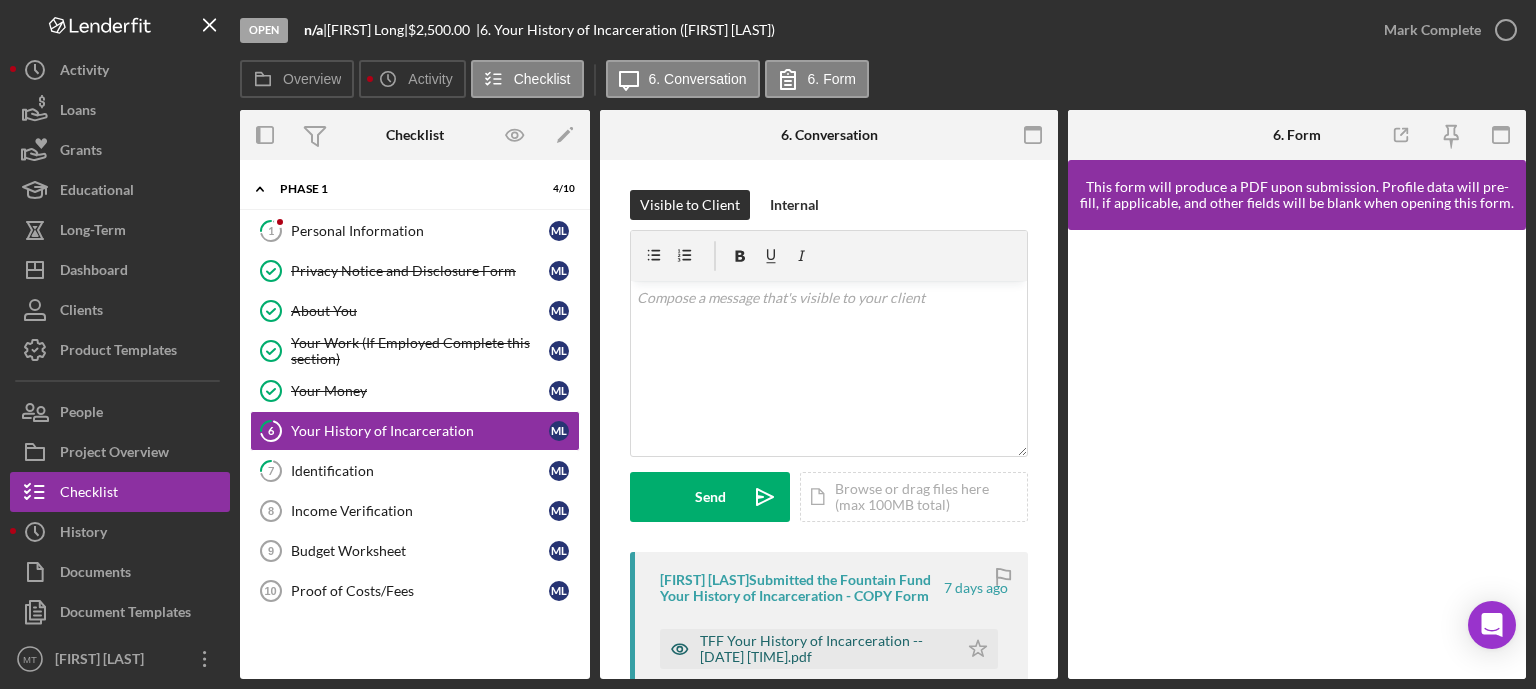 click on "TFF Your History of Incarceration -- [DATE] [TIME].pdf" at bounding box center (824, 649) 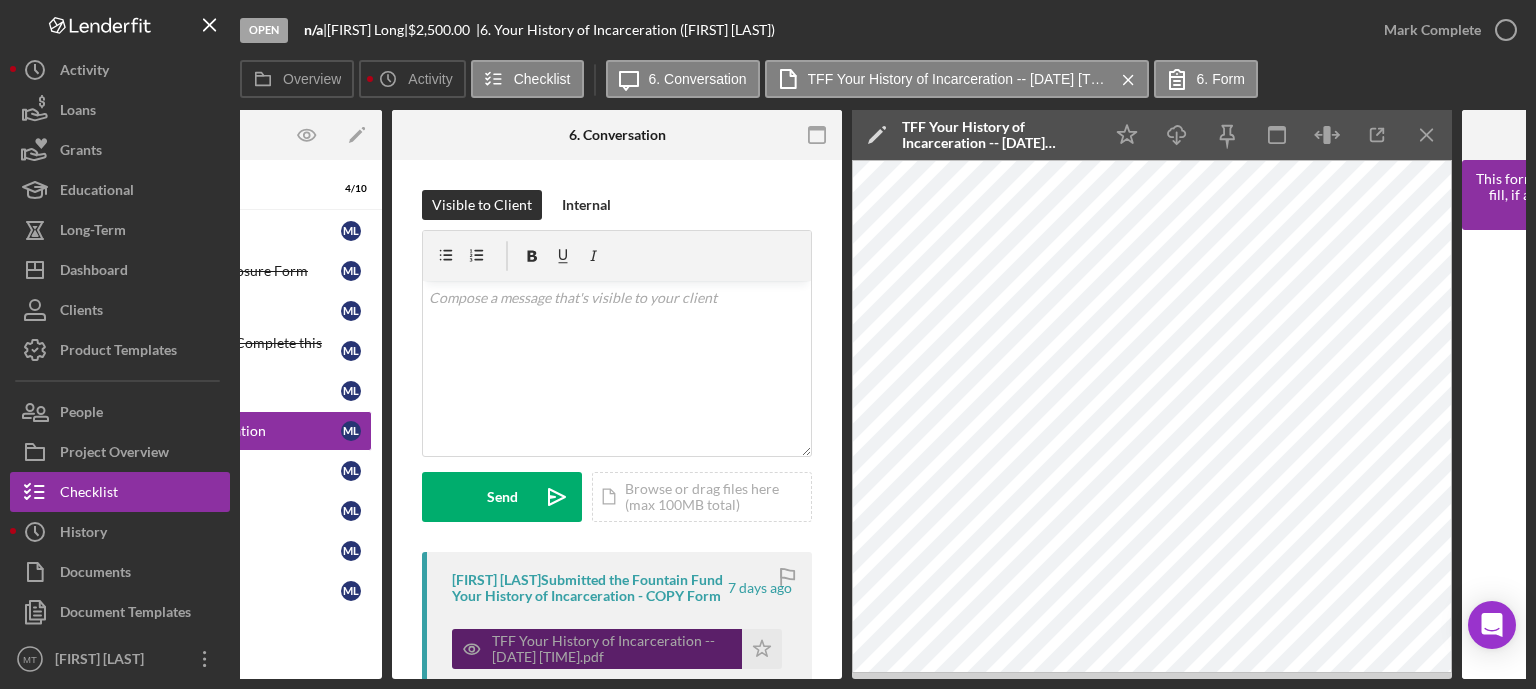 scroll, scrollTop: 0, scrollLeft: 212, axis: horizontal 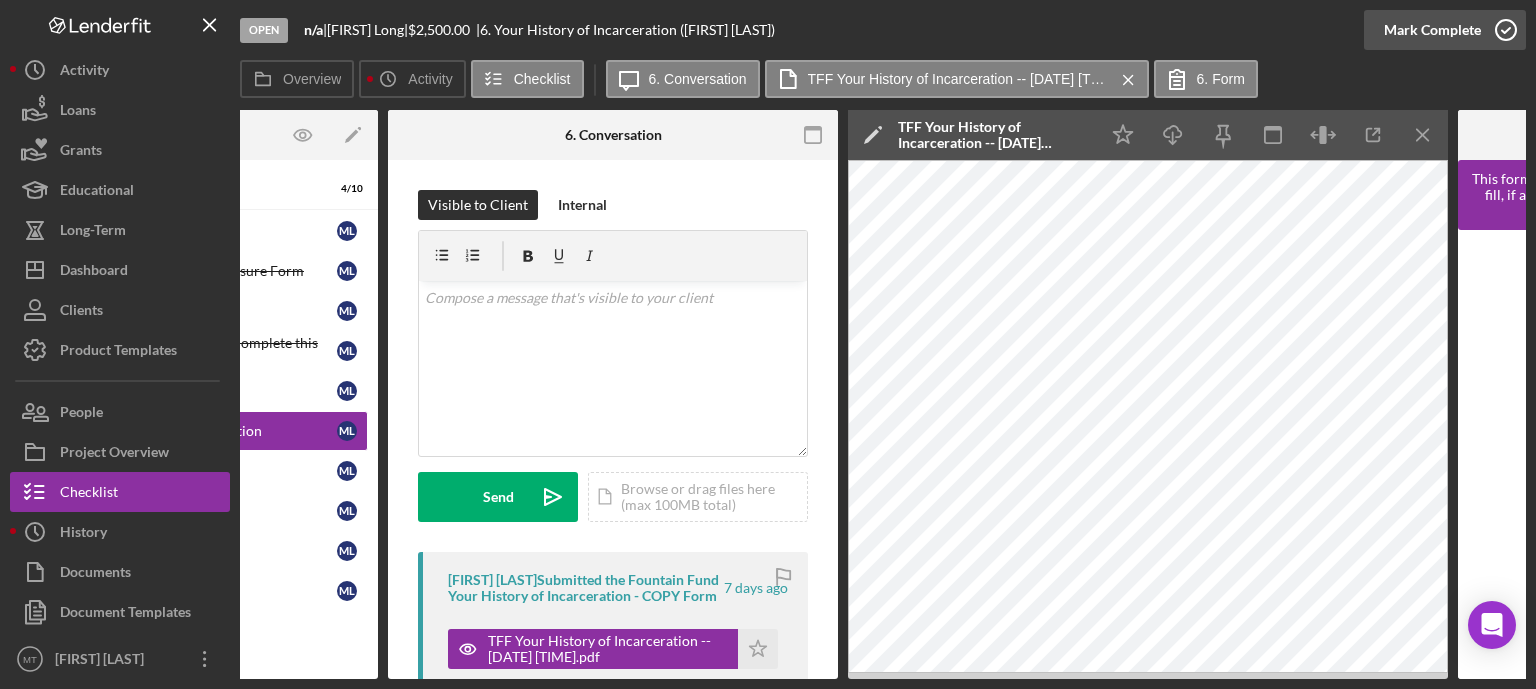 click 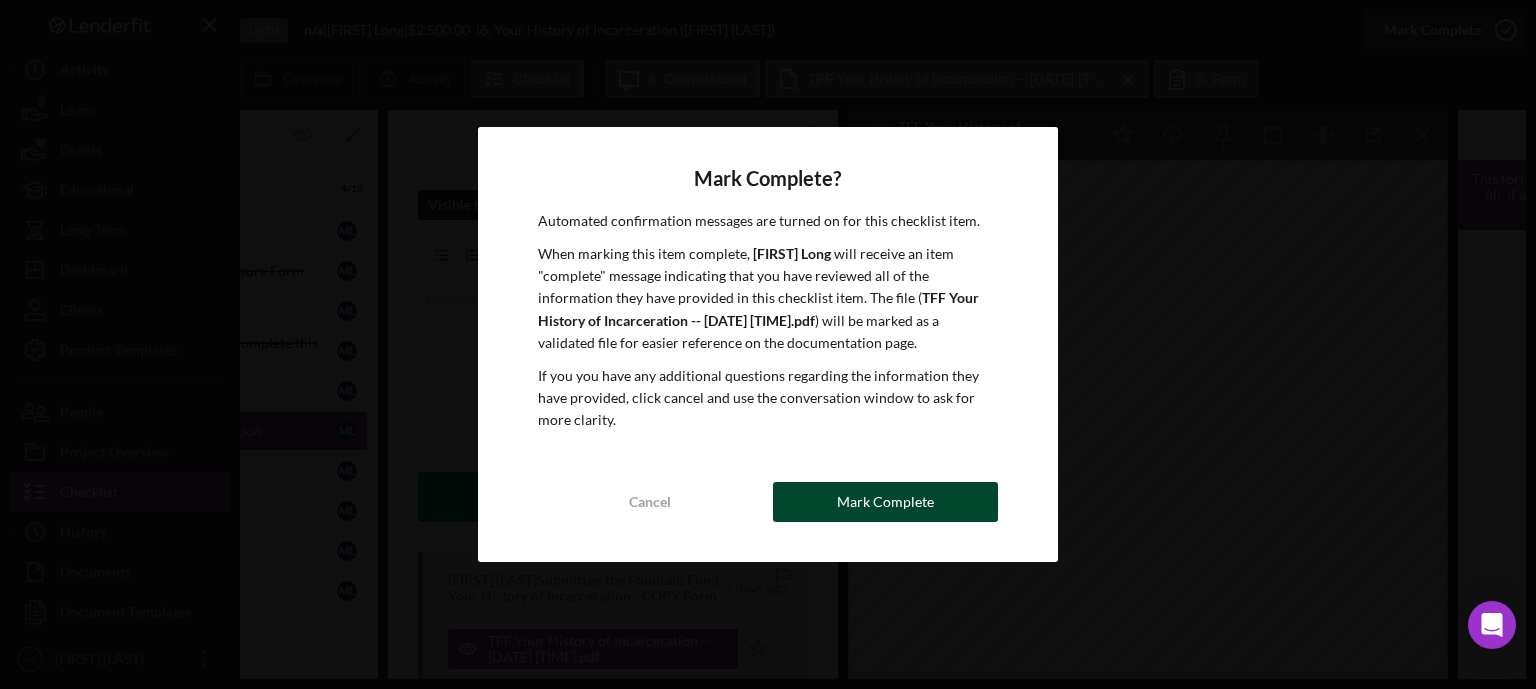 click on "Mark Complete" at bounding box center (885, 502) 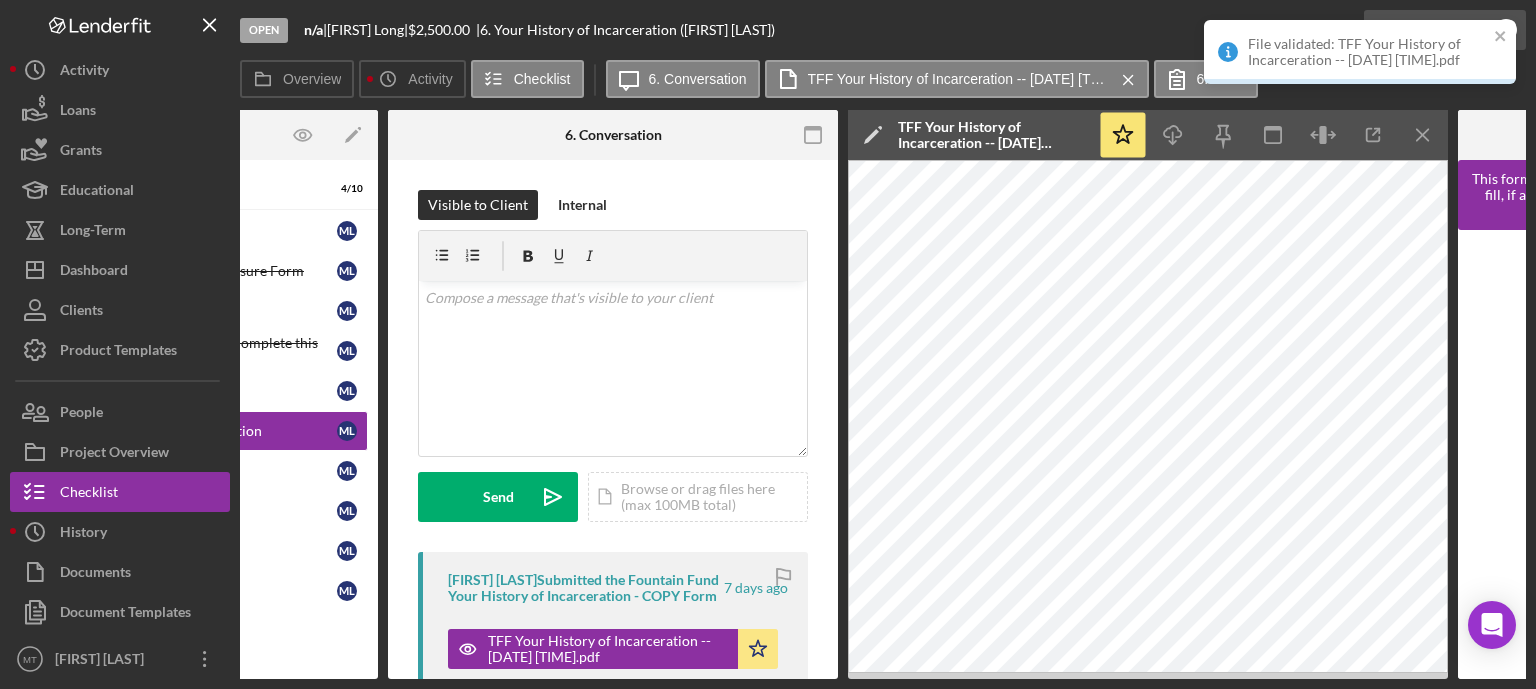 scroll, scrollTop: 0, scrollLeft: 0, axis: both 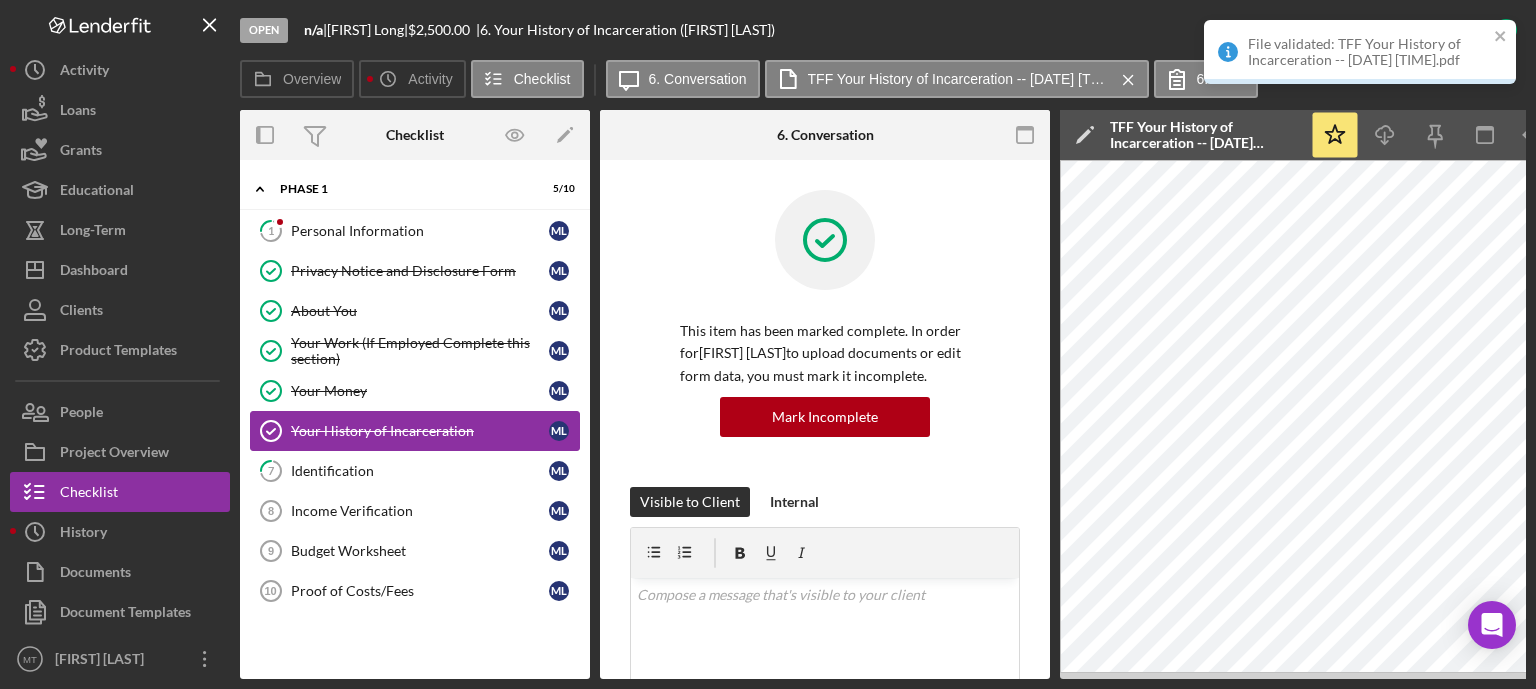 click on "Your History of Incarceration" at bounding box center (420, 431) 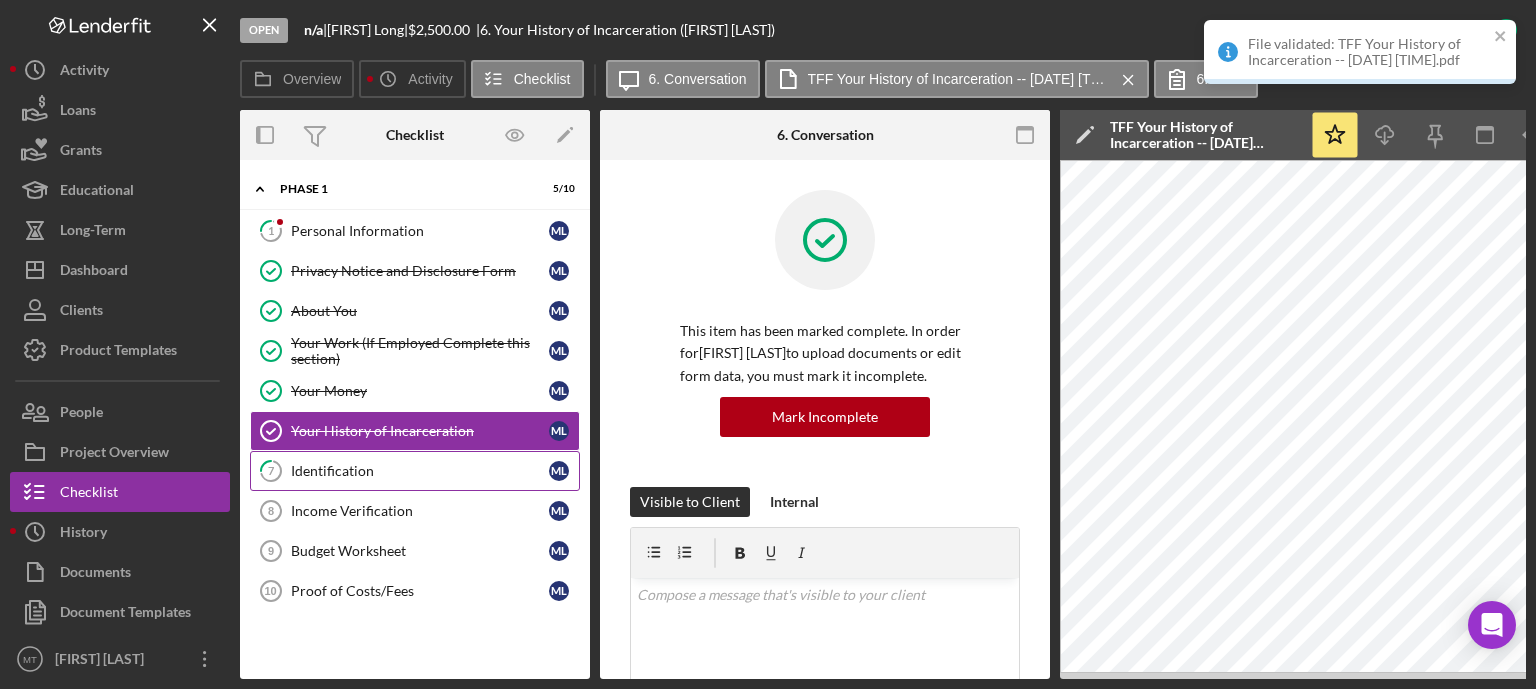 click on "Identification" at bounding box center (420, 471) 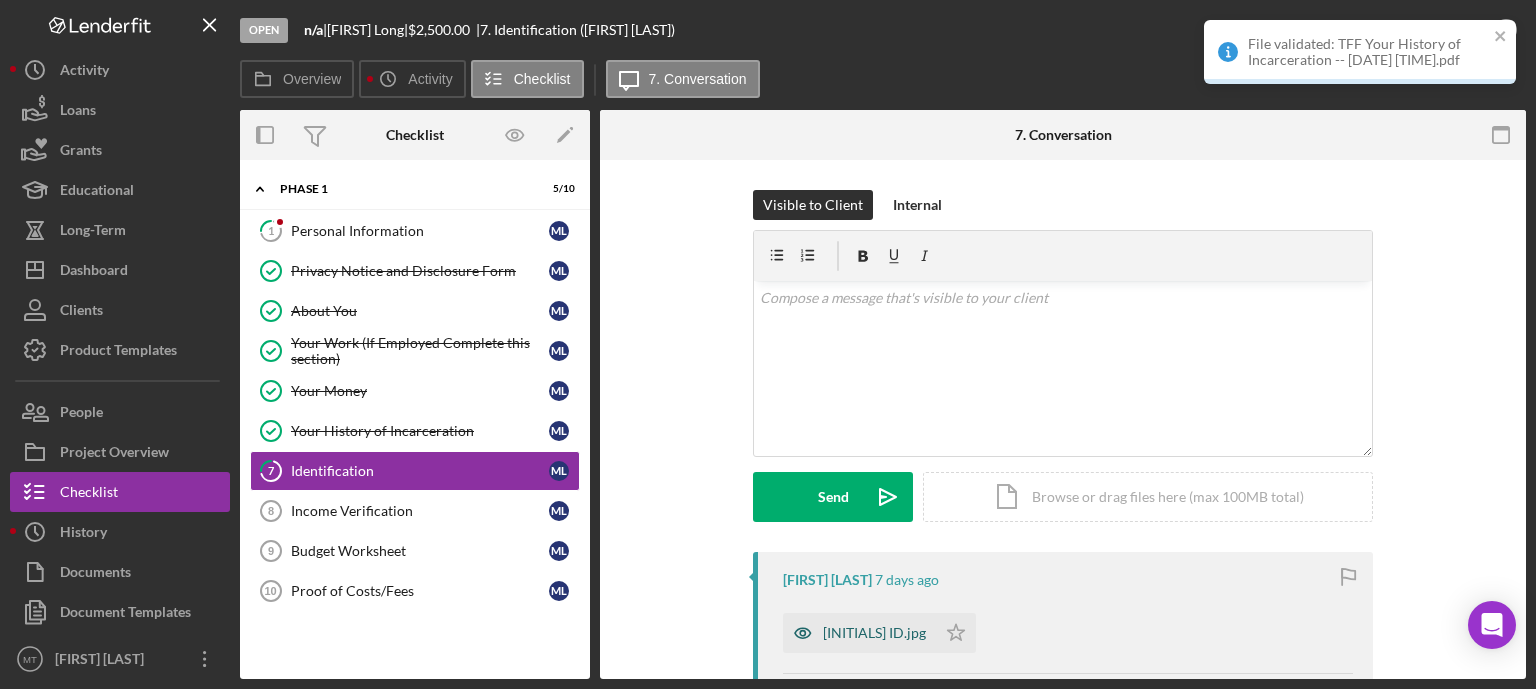click on "[INITIALS] ID.jpg" at bounding box center [859, 633] 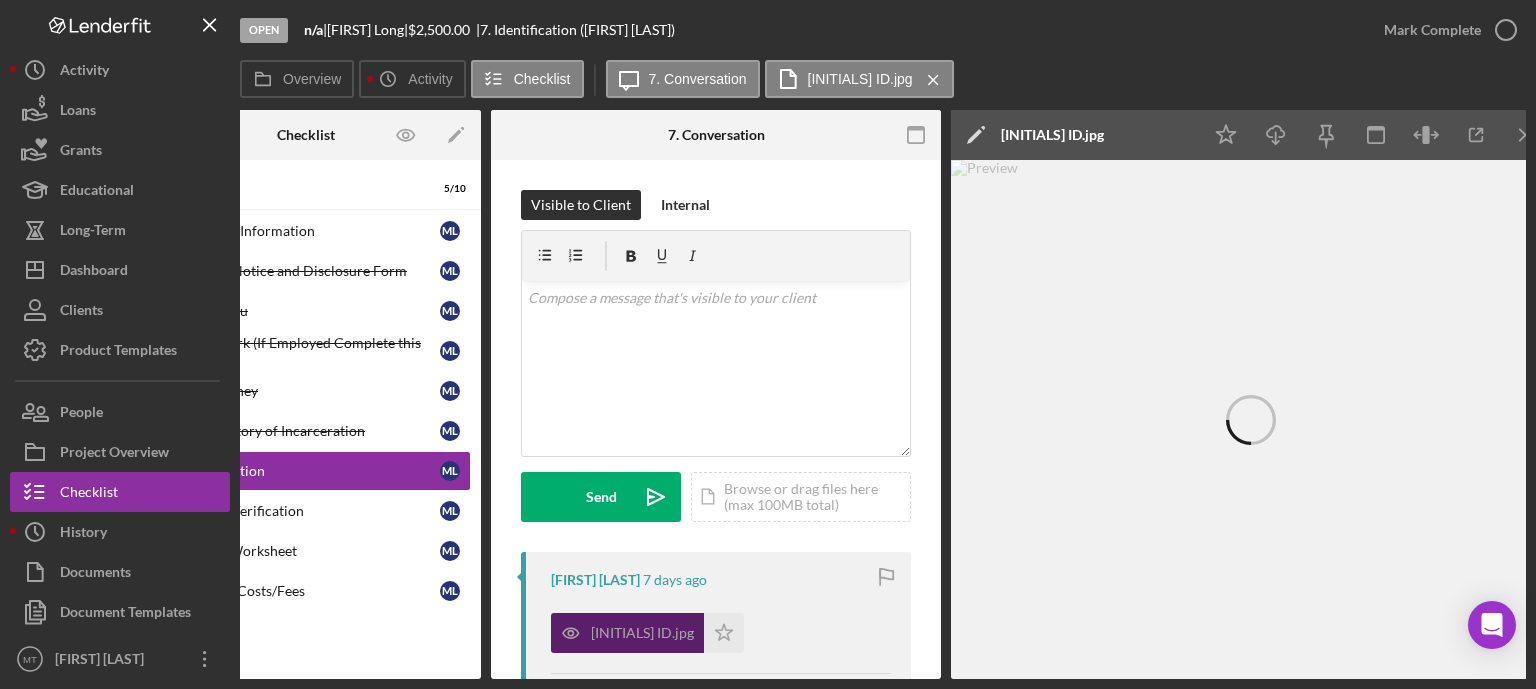 scroll, scrollTop: 0, scrollLeft: 134, axis: horizontal 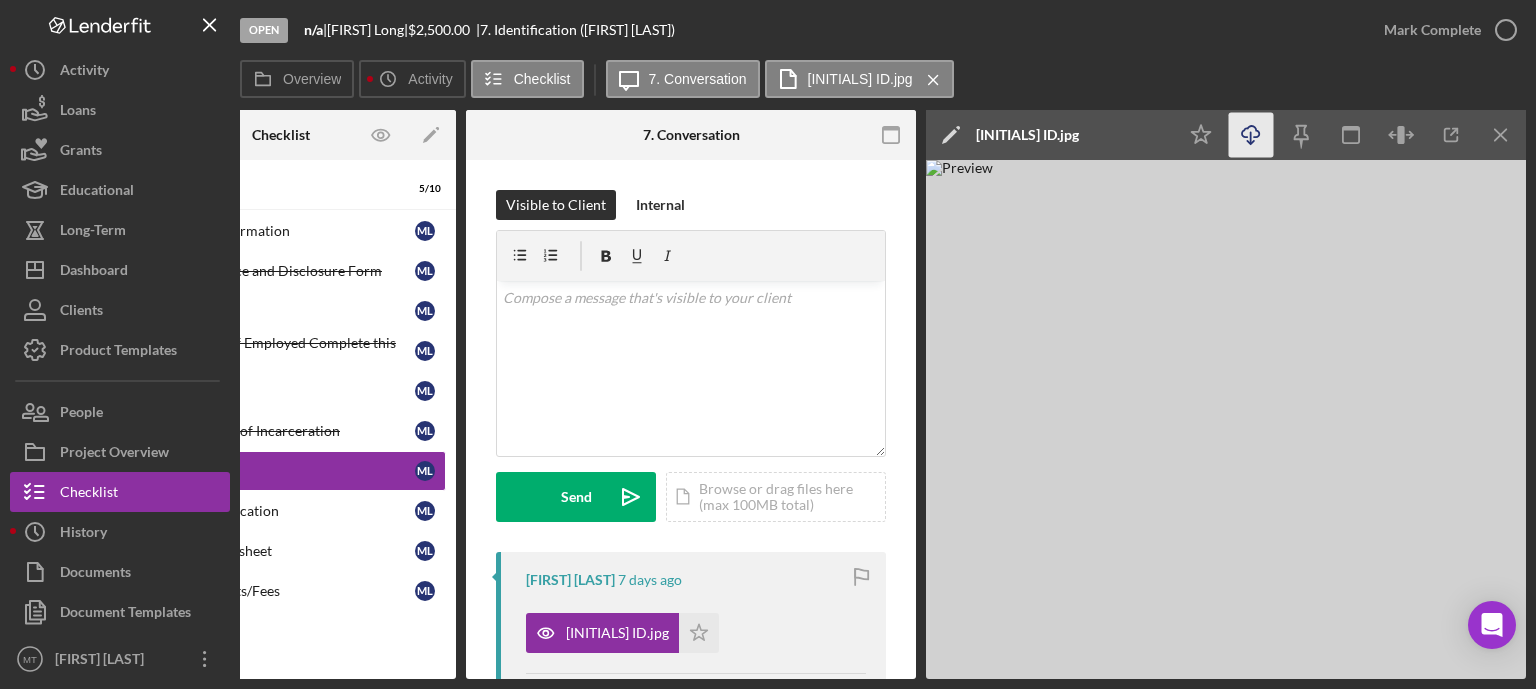 click 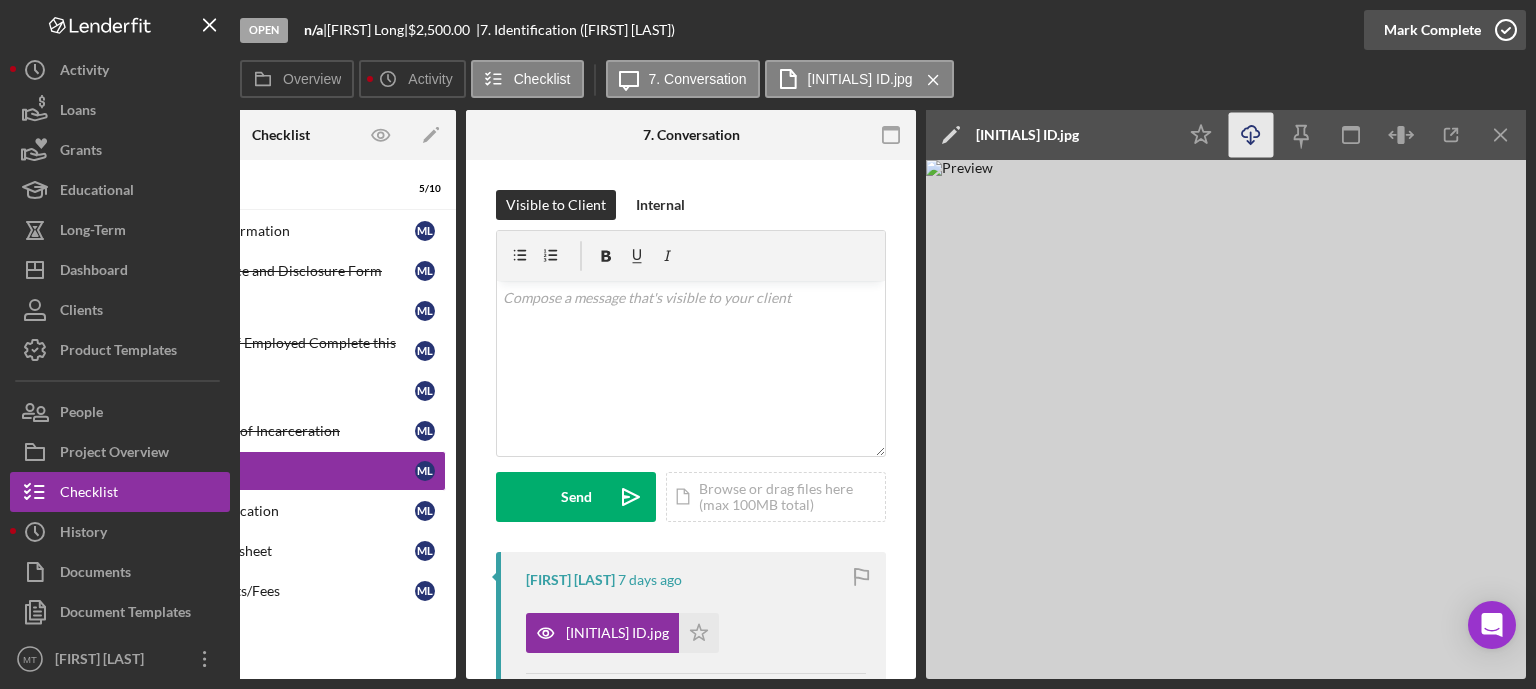 click 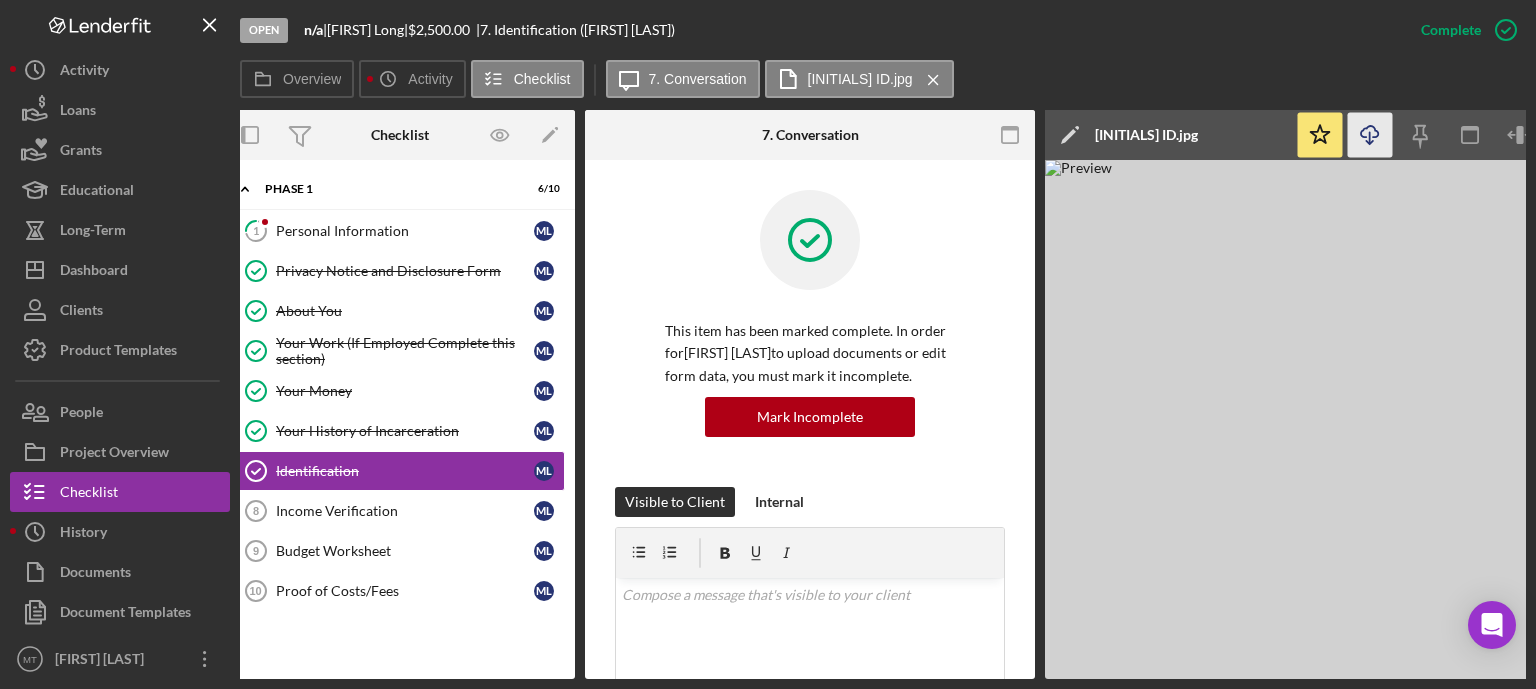 scroll, scrollTop: 0, scrollLeft: 0, axis: both 